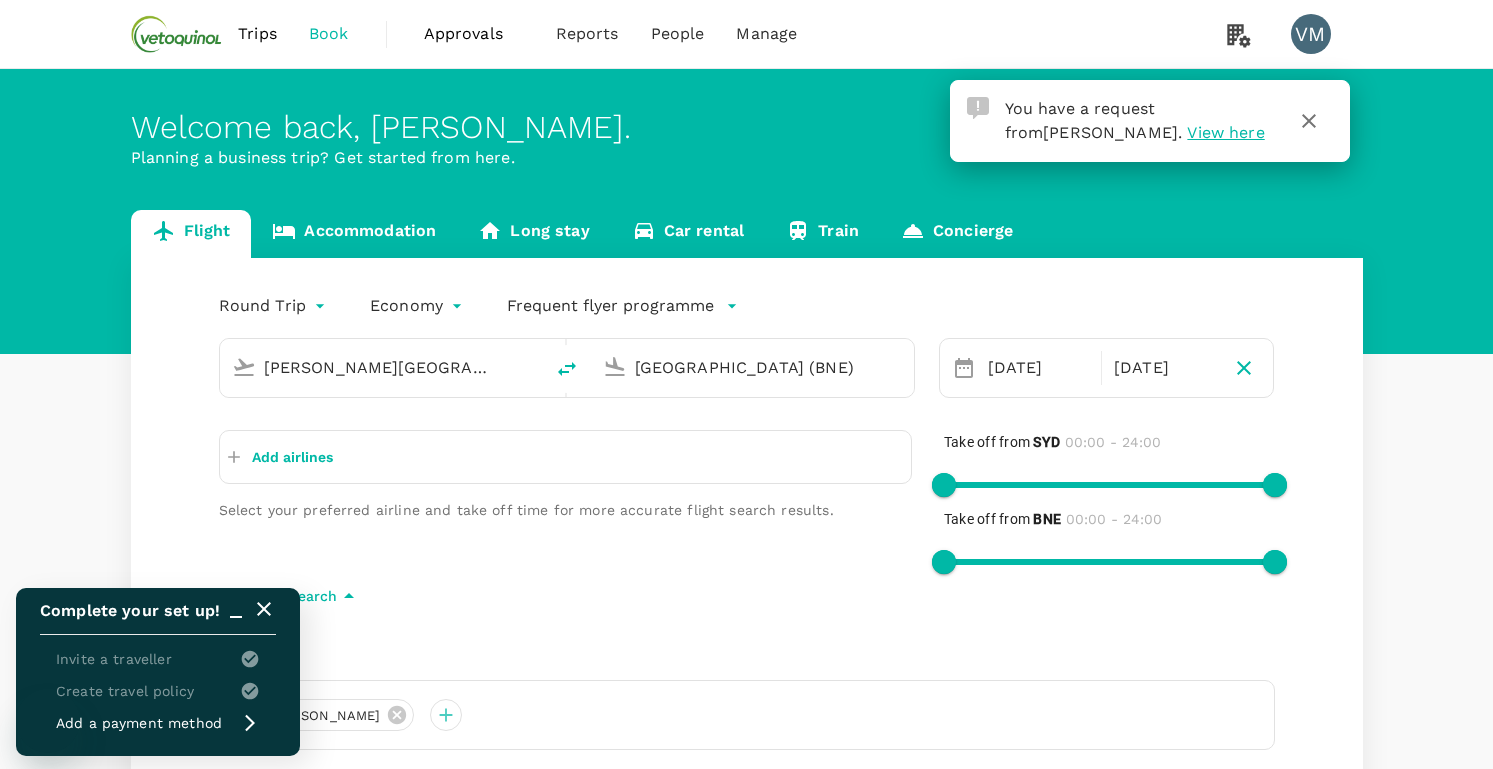 scroll, scrollTop: 0, scrollLeft: 0, axis: both 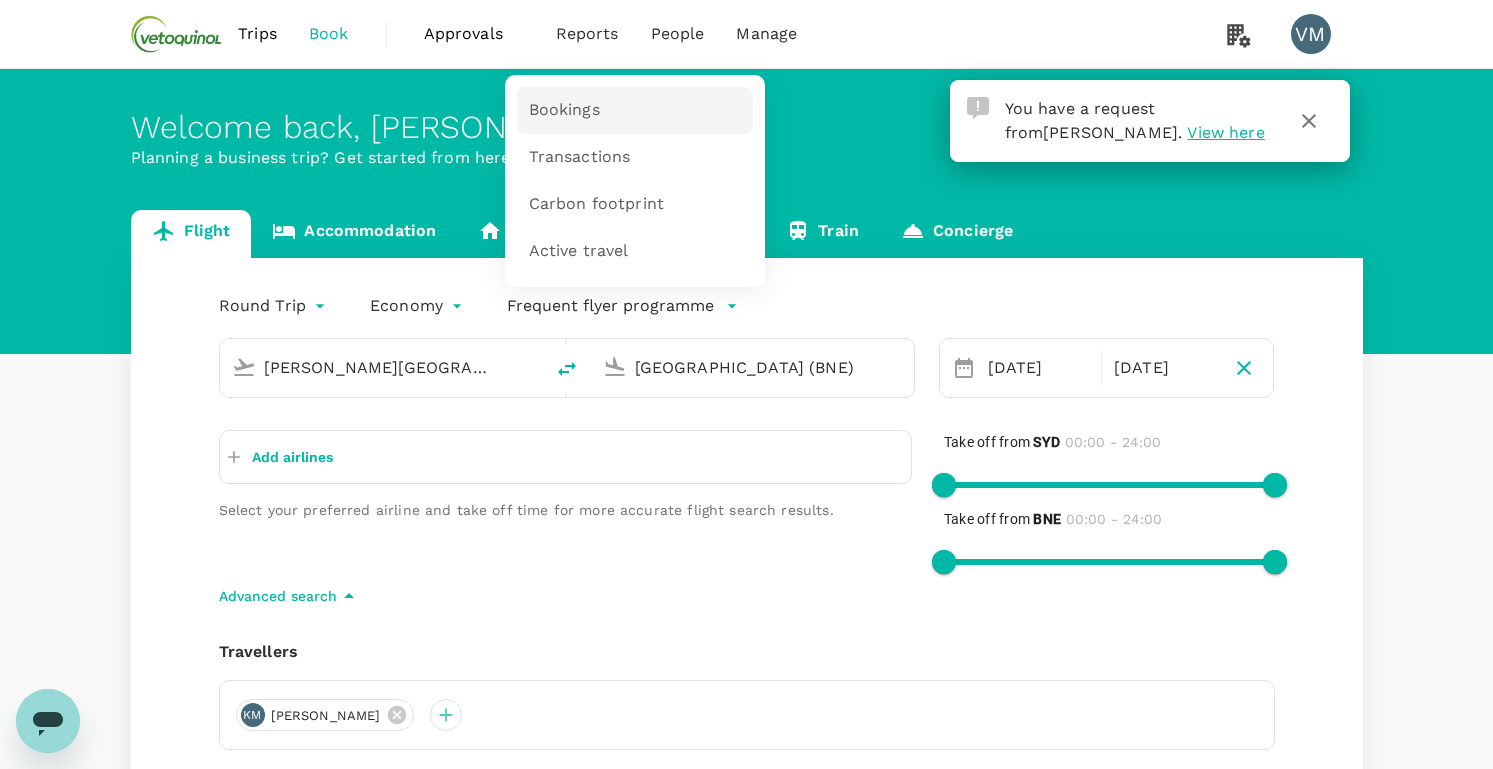 click on "Bookings" at bounding box center (635, 110) 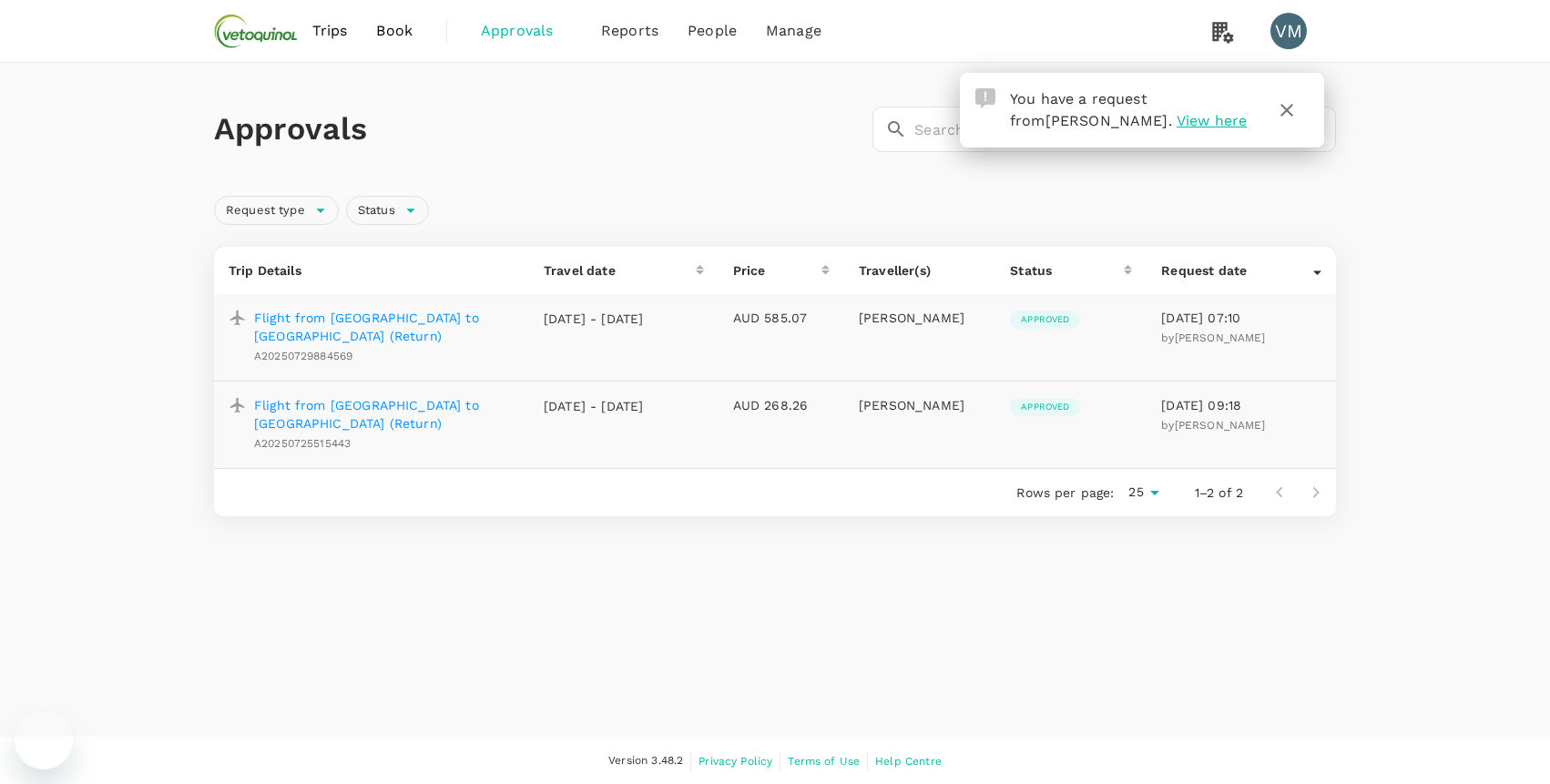 scroll, scrollTop: 0, scrollLeft: 0, axis: both 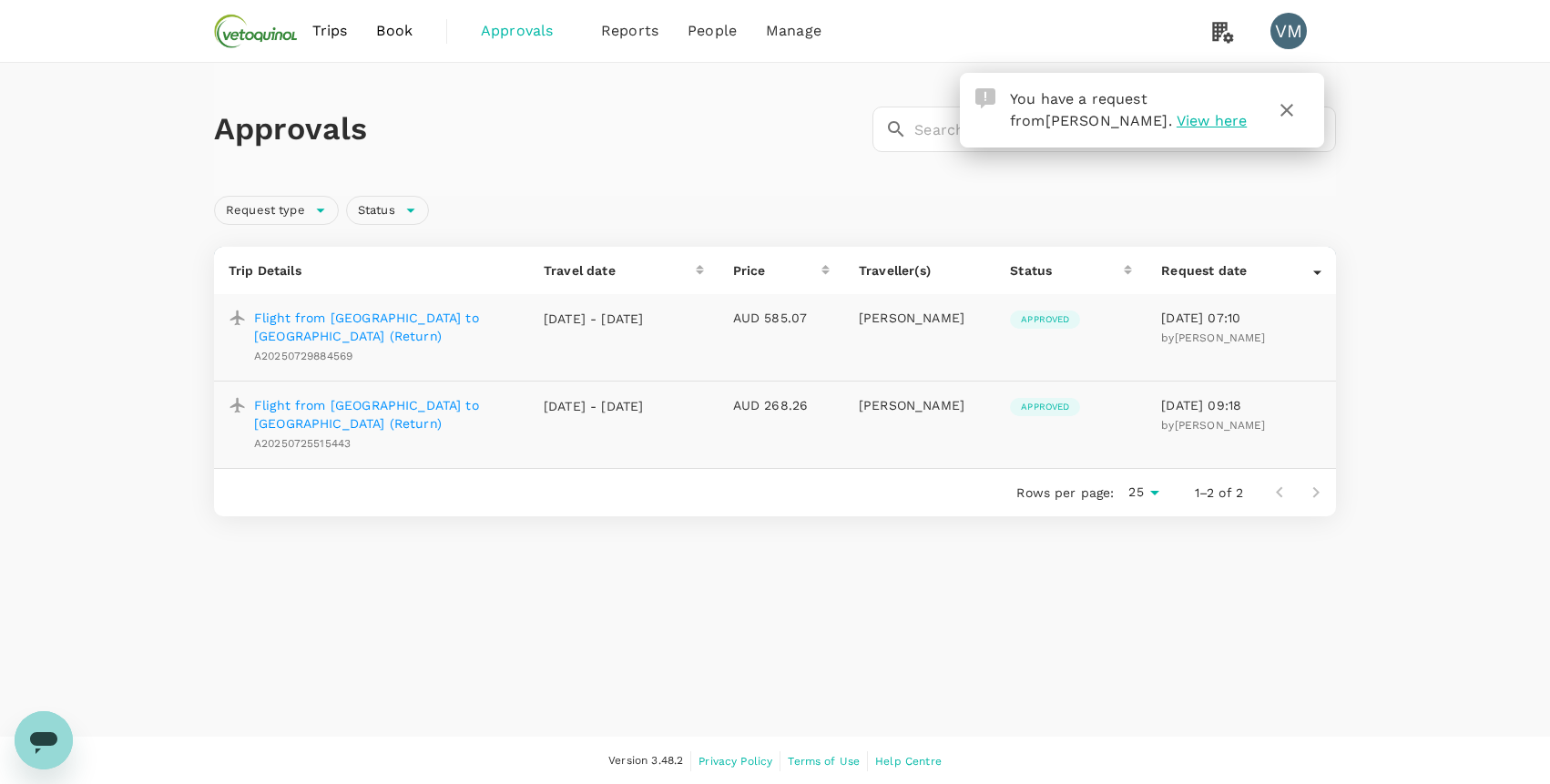 click on "Flight from [GEOGRAPHIC_DATA] to [GEOGRAPHIC_DATA] (Return)" at bounding box center (384, 327) 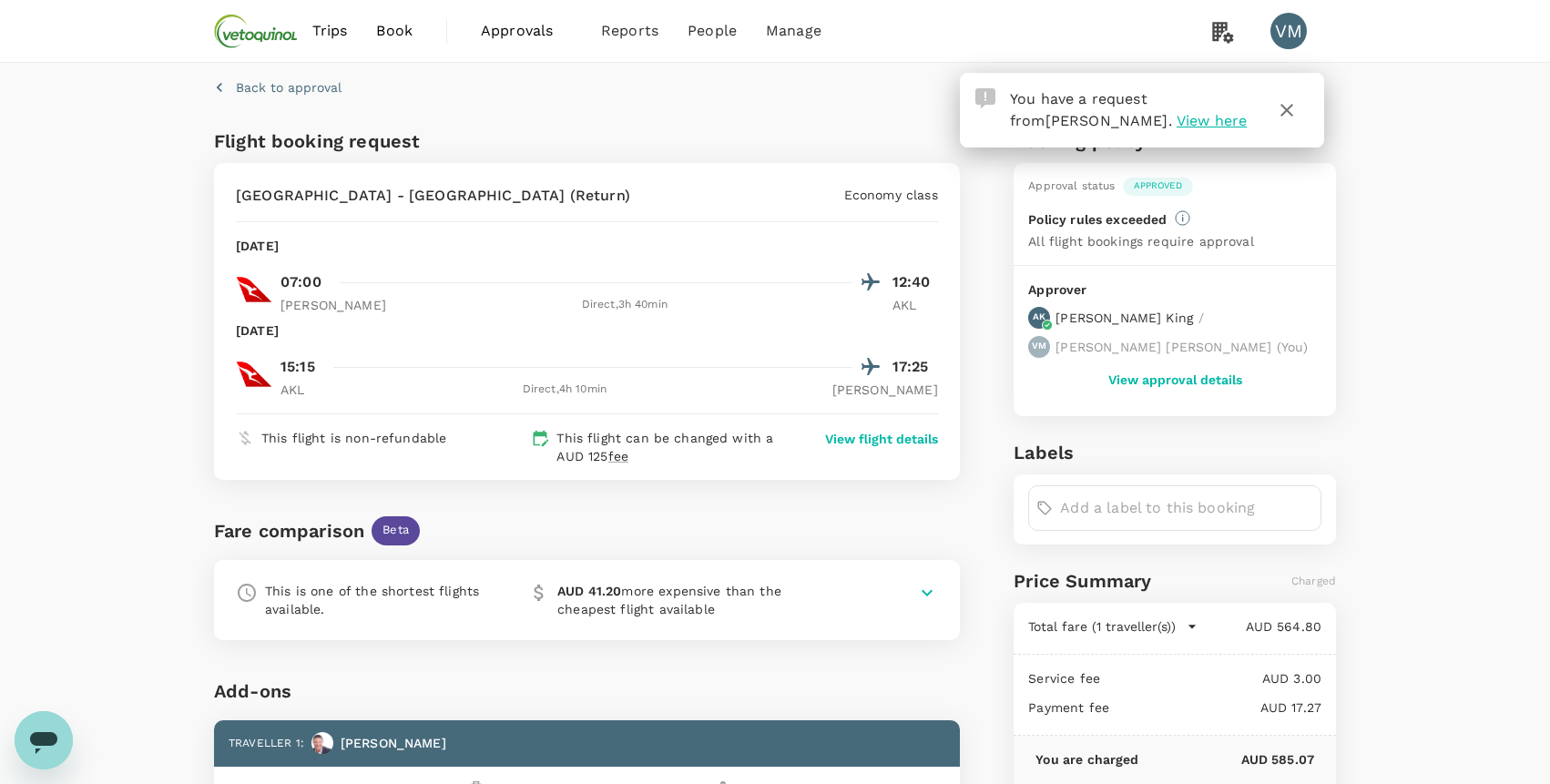 click on "View here" at bounding box center [1211, 120] 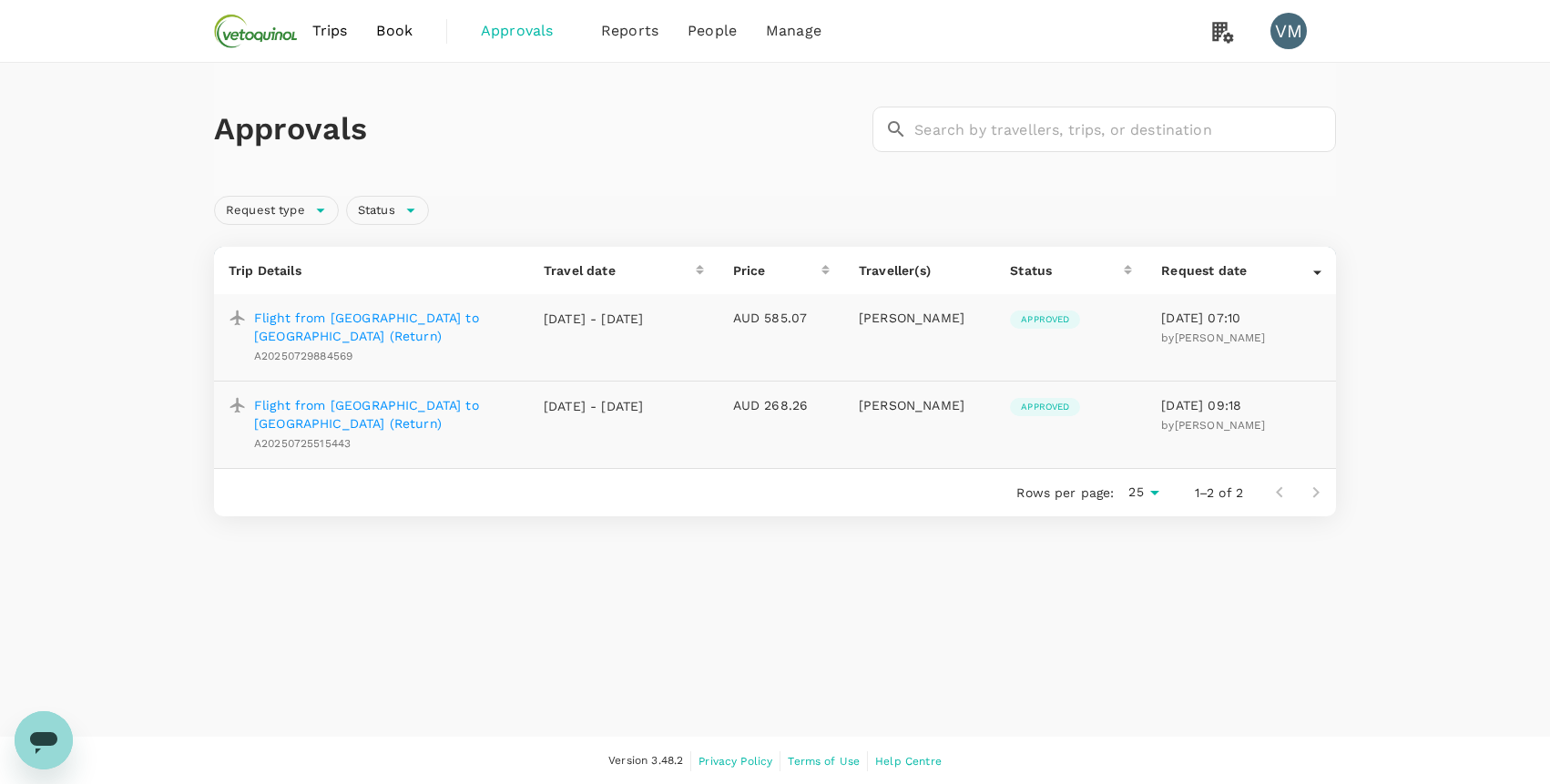 click on "Flight from [GEOGRAPHIC_DATA] to [GEOGRAPHIC_DATA] (Return)" at bounding box center (384, 327) 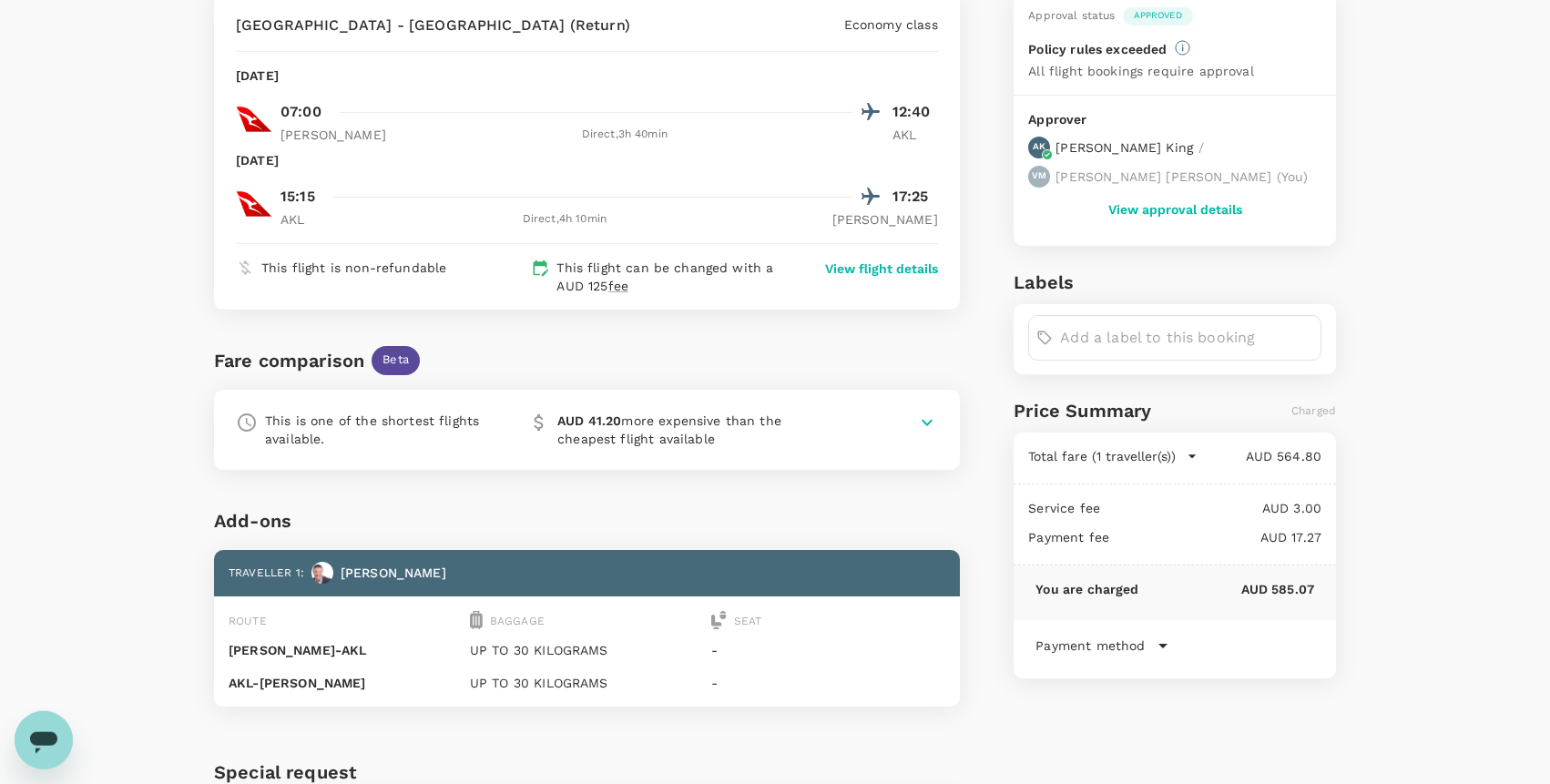 scroll, scrollTop: 186, scrollLeft: 0, axis: vertical 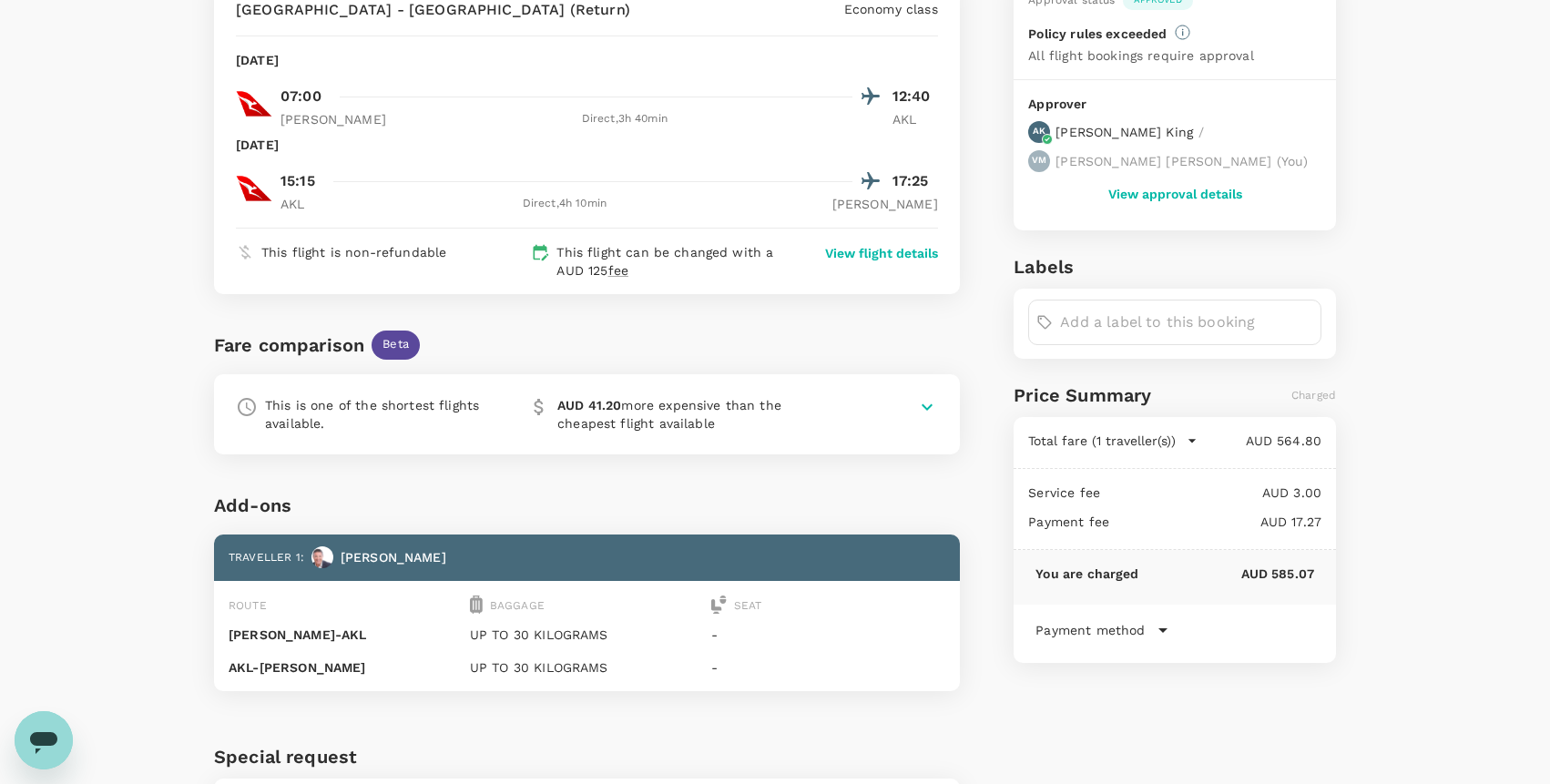 click 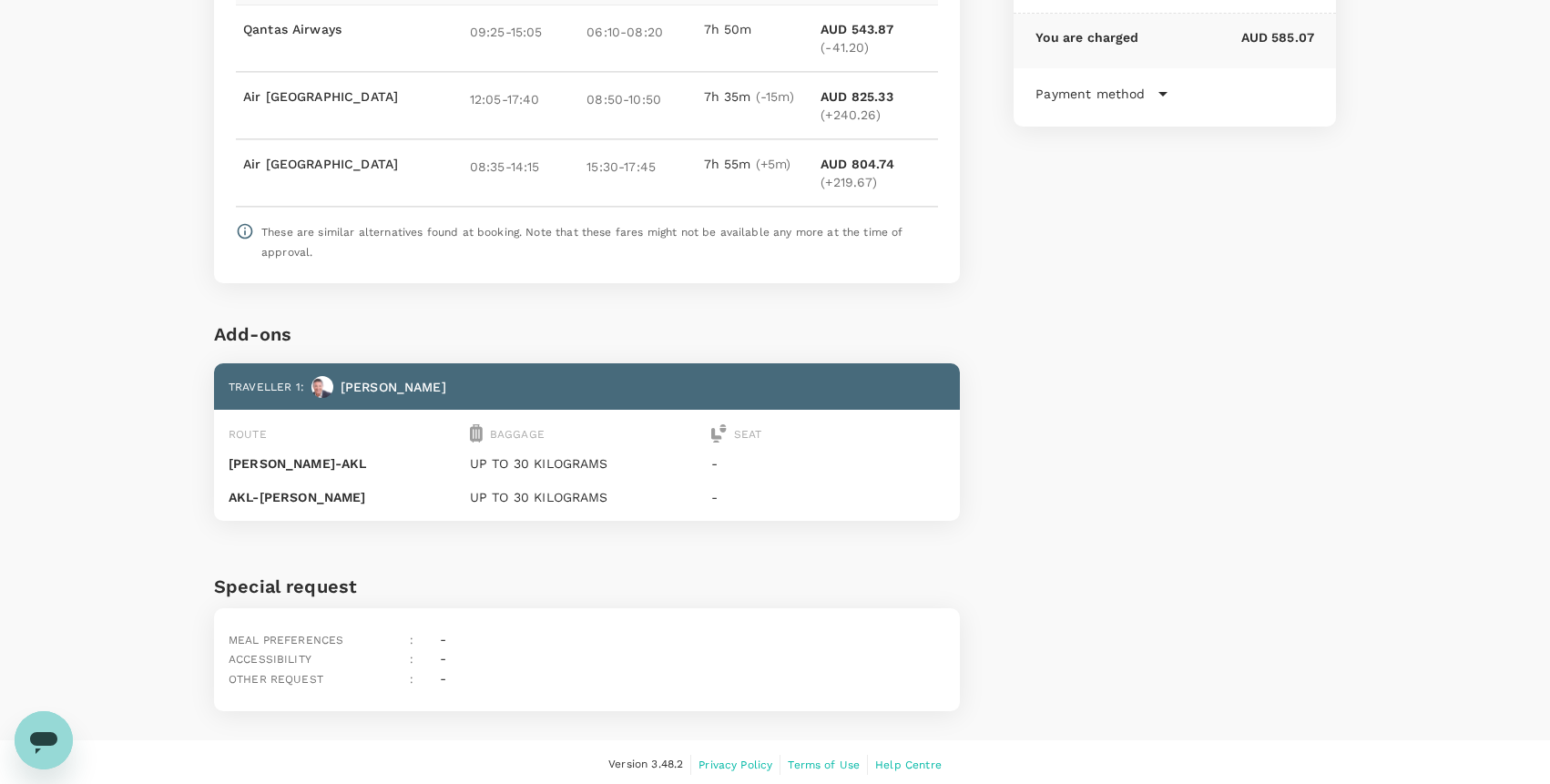 scroll, scrollTop: 412, scrollLeft: 0, axis: vertical 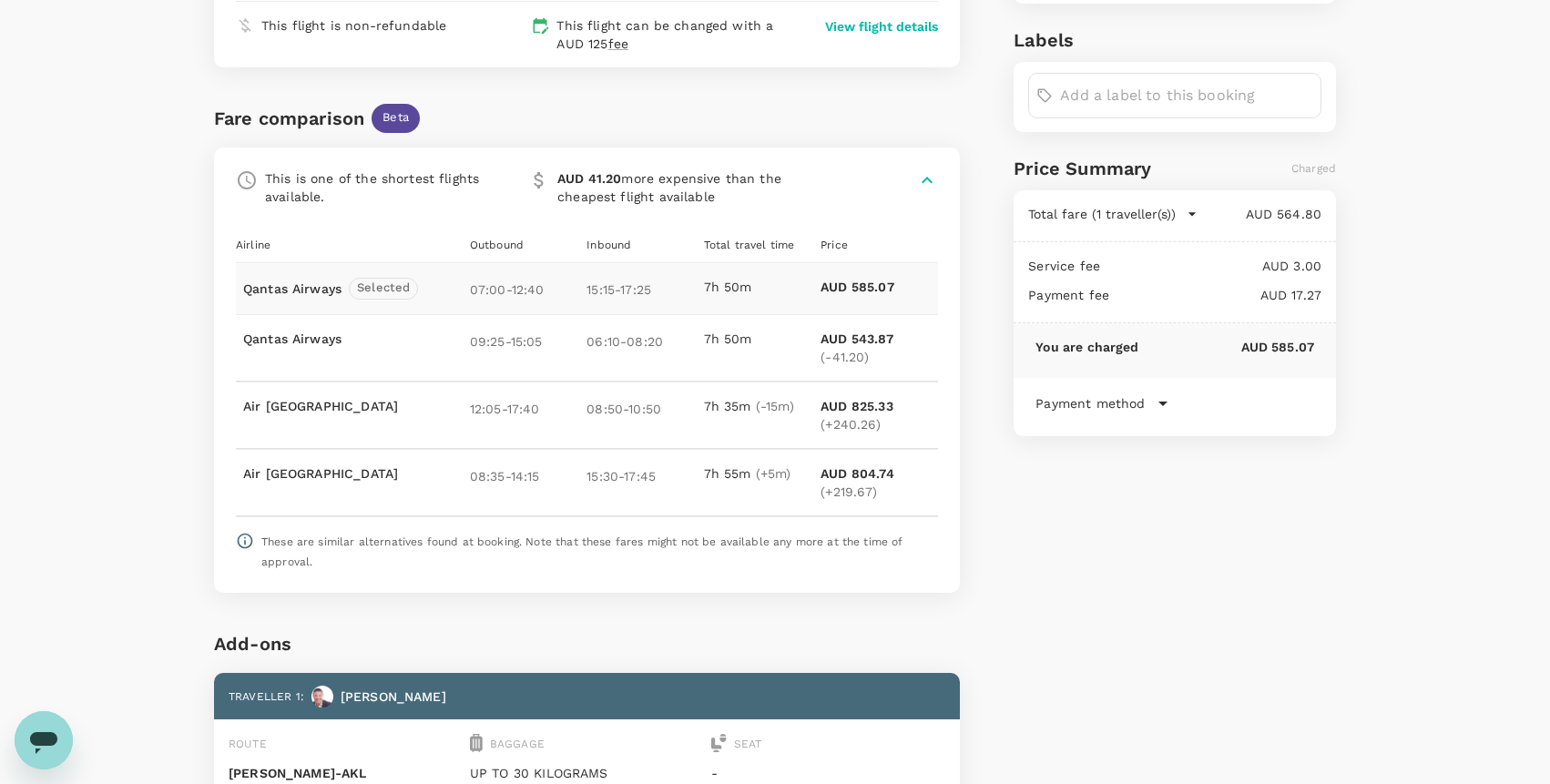 click on "Payment method" at bounding box center (1090, 403) 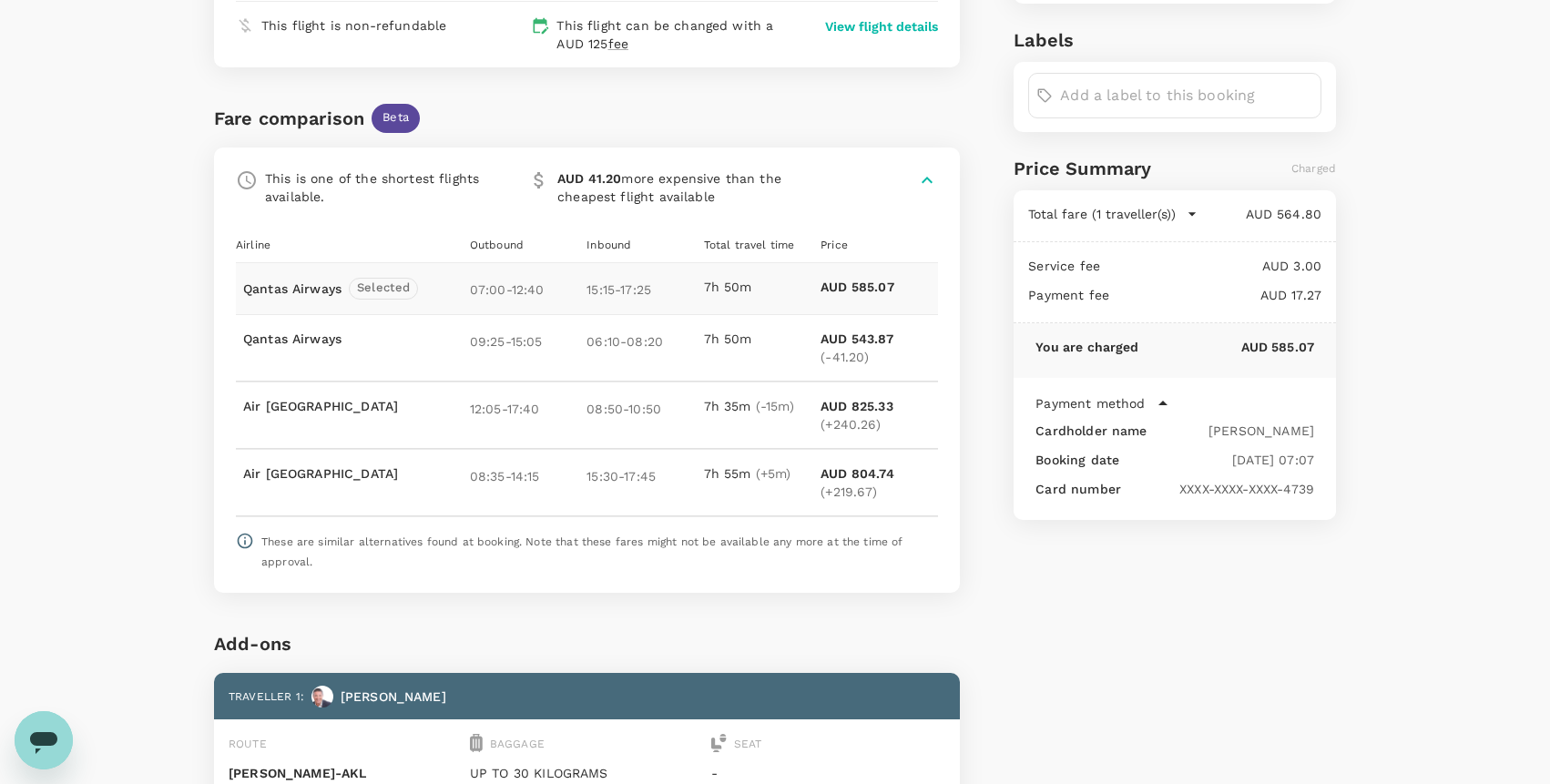 click on "Back to approval Flight booking request [GEOGRAPHIC_DATA] - [GEOGRAPHIC_DATA] (Return) Economy class [DATE] 07:00 12:40 [PERSON_NAME] Direct ,  3h 40min AKL [DATE] 15:15 17:25 AKL Direct ,  4h 10min [PERSON_NAME] This flight is non-refundable This flight can be changed with a AUD 125  fee View flight details Fare comparison Beta This is one of the shortest flights available. AUD 41.20  more expensive than the cheapest flight available Airline Outbound Inbound Total travel time Price Qantas Airways Selected 07:00 - 12:40 15:15 - 17:25 7h 50m AUD 585.07 Qantas Airways 09:25 - 15:05 06:10 - 08:20 7h 50m   AUD 543.87   ( - 41.20 ) Air [GEOGRAPHIC_DATA] 12:05 - 17:40 08:50 - 10:50 7h 35m   ( -15m ) AUD 825.33   ( + 240.26 ) Air New Zealand 08:35 - 14:15 15:30 - 17:45 7h 55m   ( +5m ) AUD 804.74   ( + 219.67 ) These are similar alternatives found at booking. Note that these fares might not be available any more at the time of approval. Add-ons Traveller   1 : [PERSON_NAME] Route Baggage Seat [PERSON_NAME]  -  AKL UP TO 30 KILOGRAMS -" at bounding box center (775, 350) 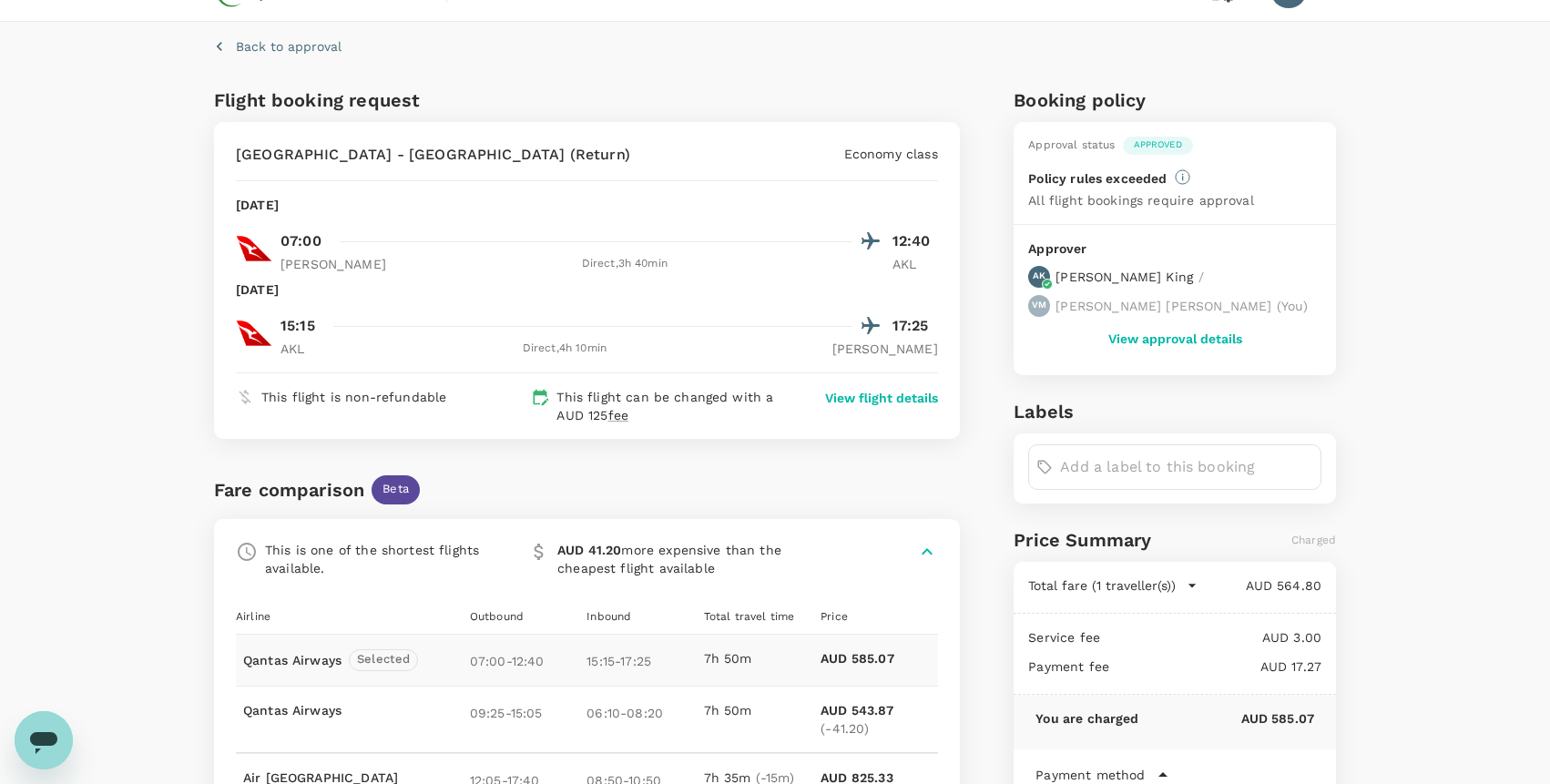 scroll, scrollTop: 0, scrollLeft: 0, axis: both 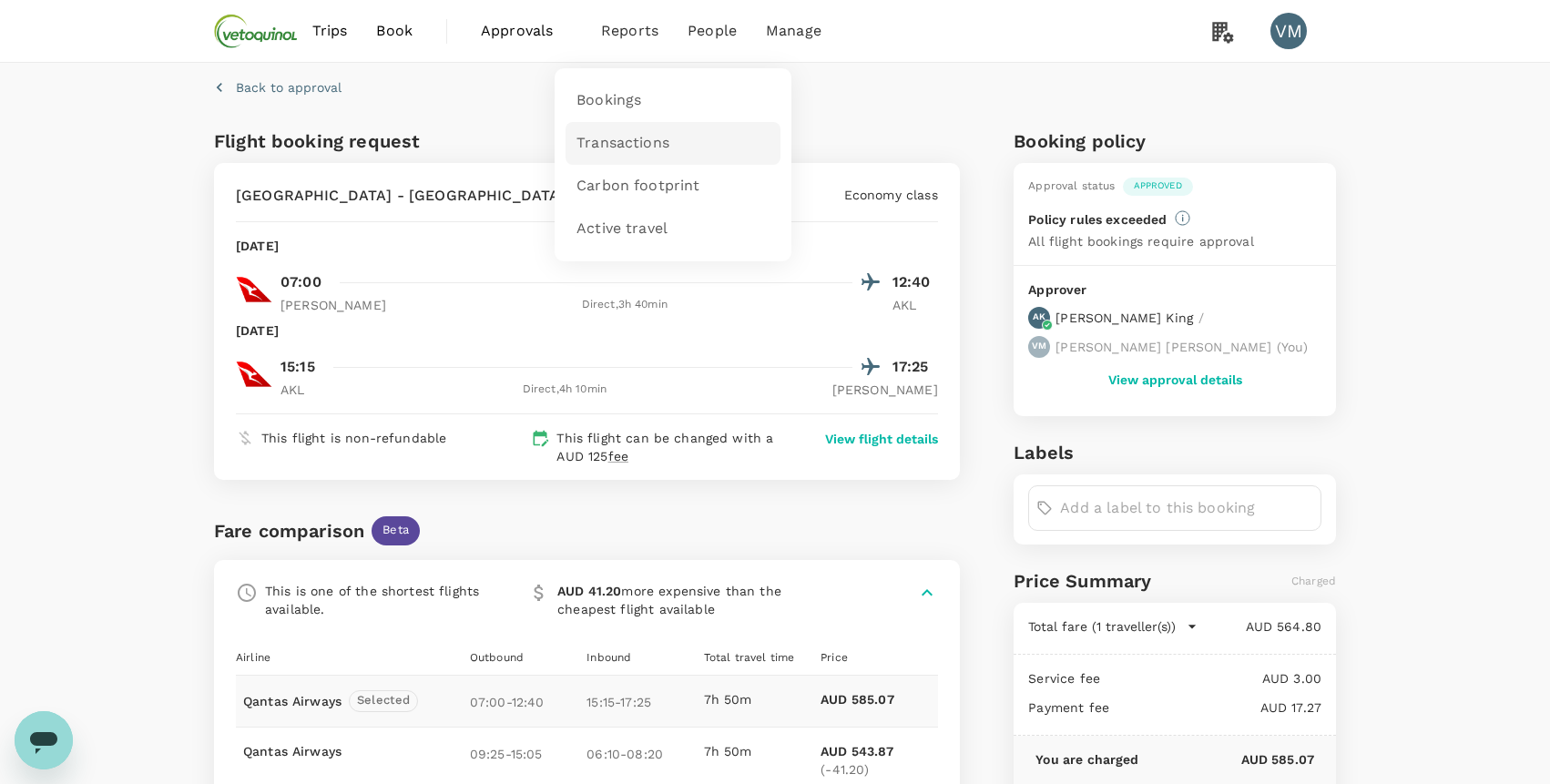 click on "Transactions" at bounding box center (623, 143) 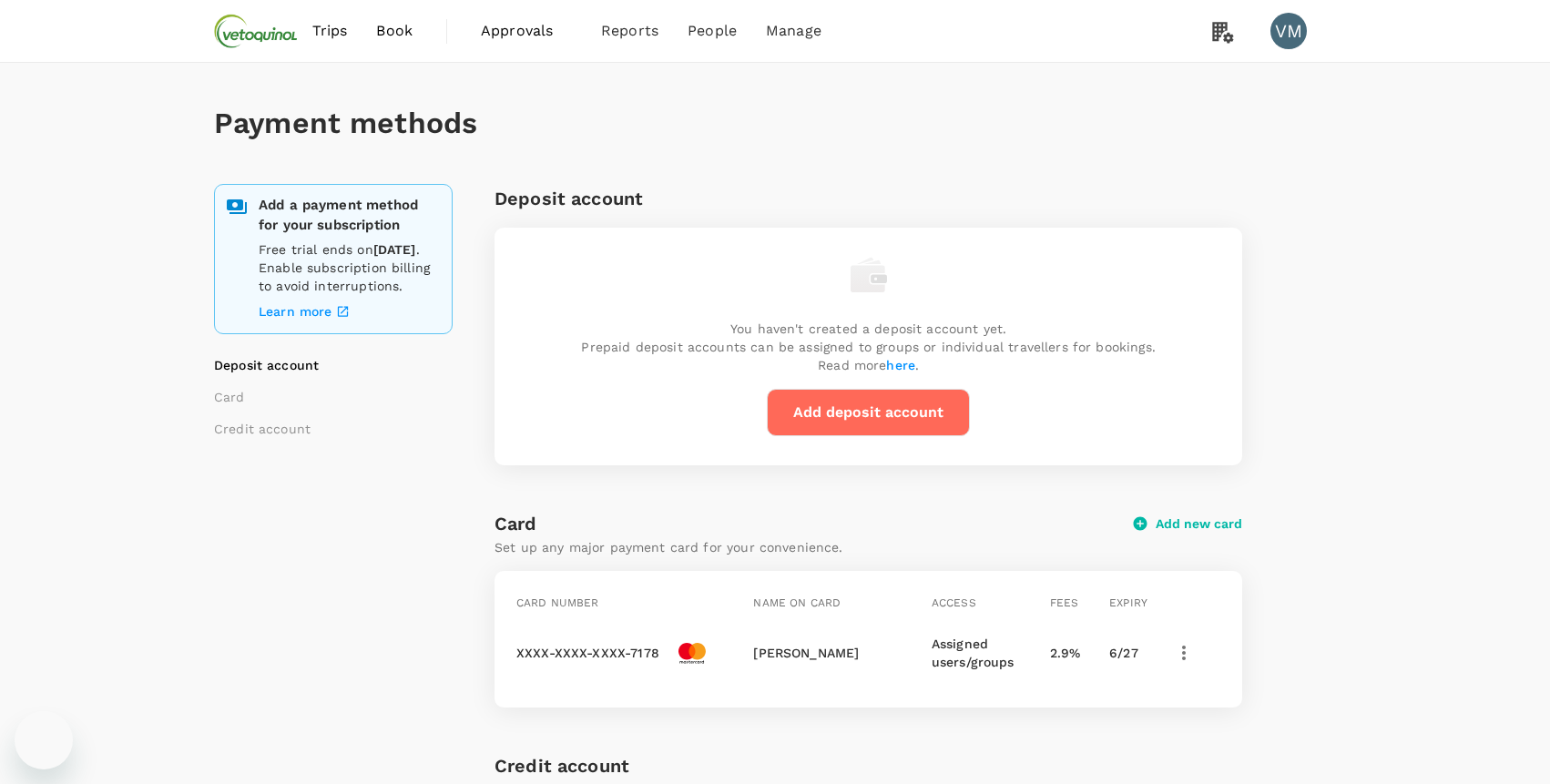 scroll, scrollTop: 0, scrollLeft: 0, axis: both 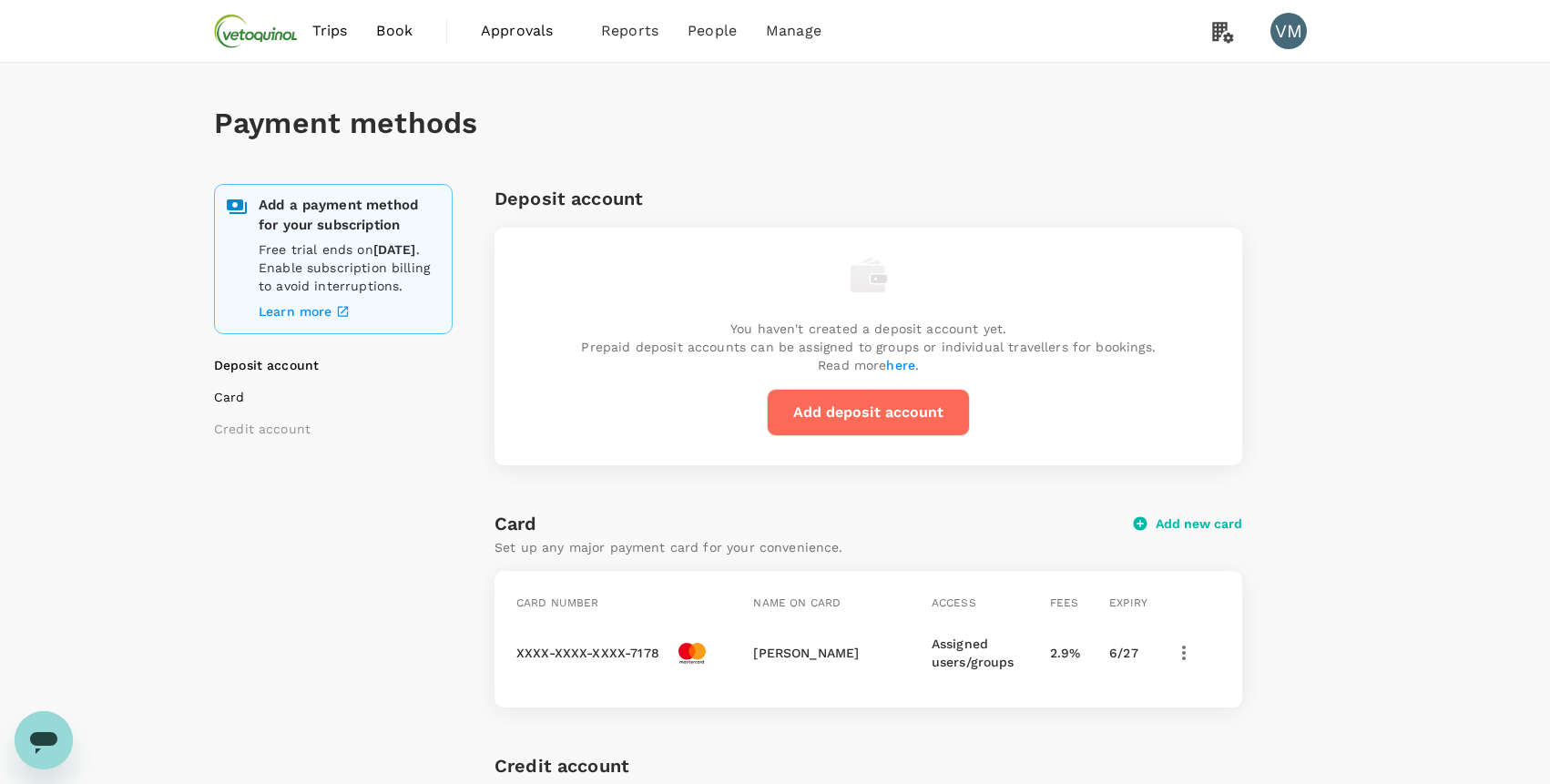 click on "Card" at bounding box center (328, 397) 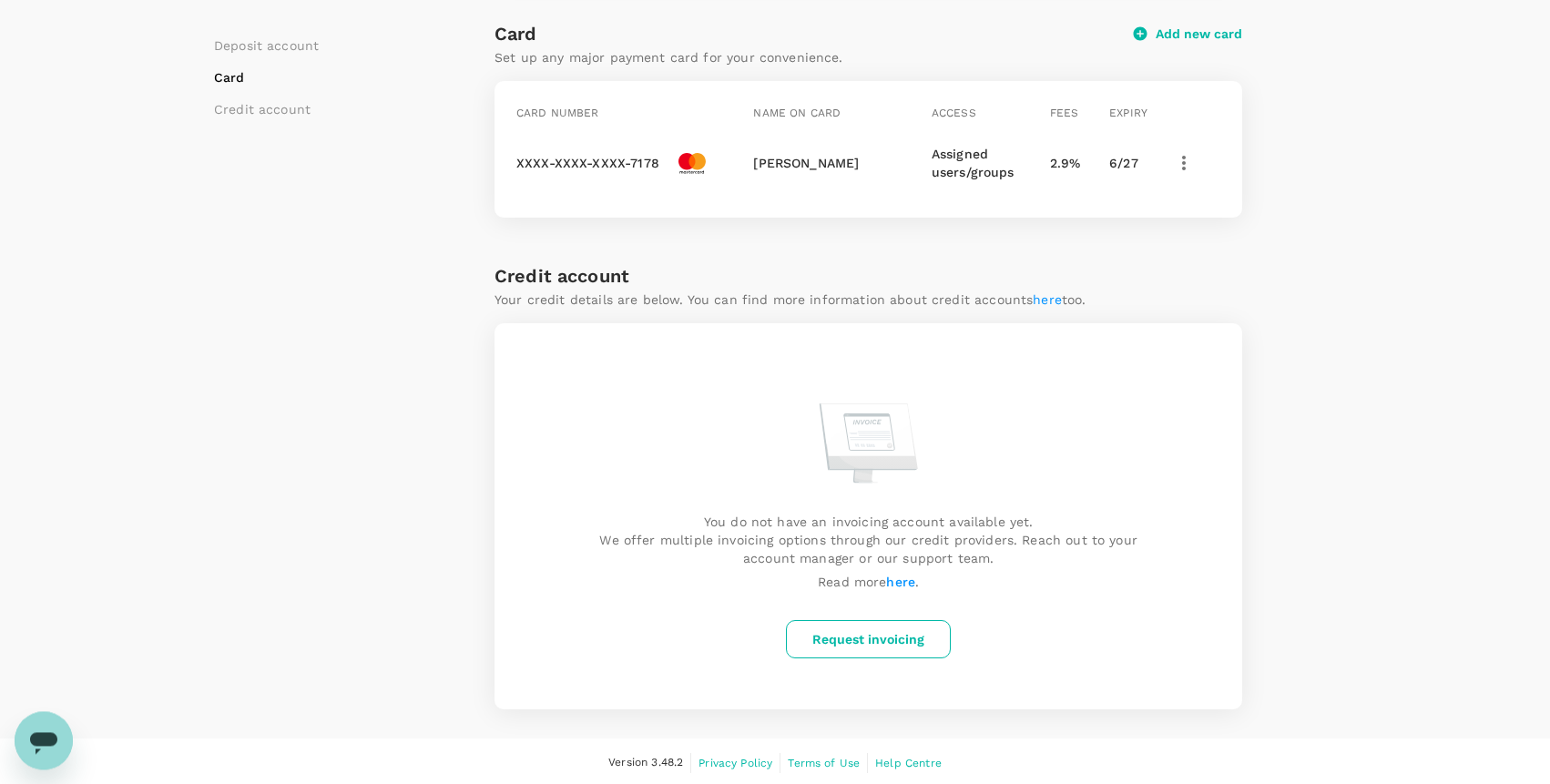 scroll, scrollTop: 492, scrollLeft: 0, axis: vertical 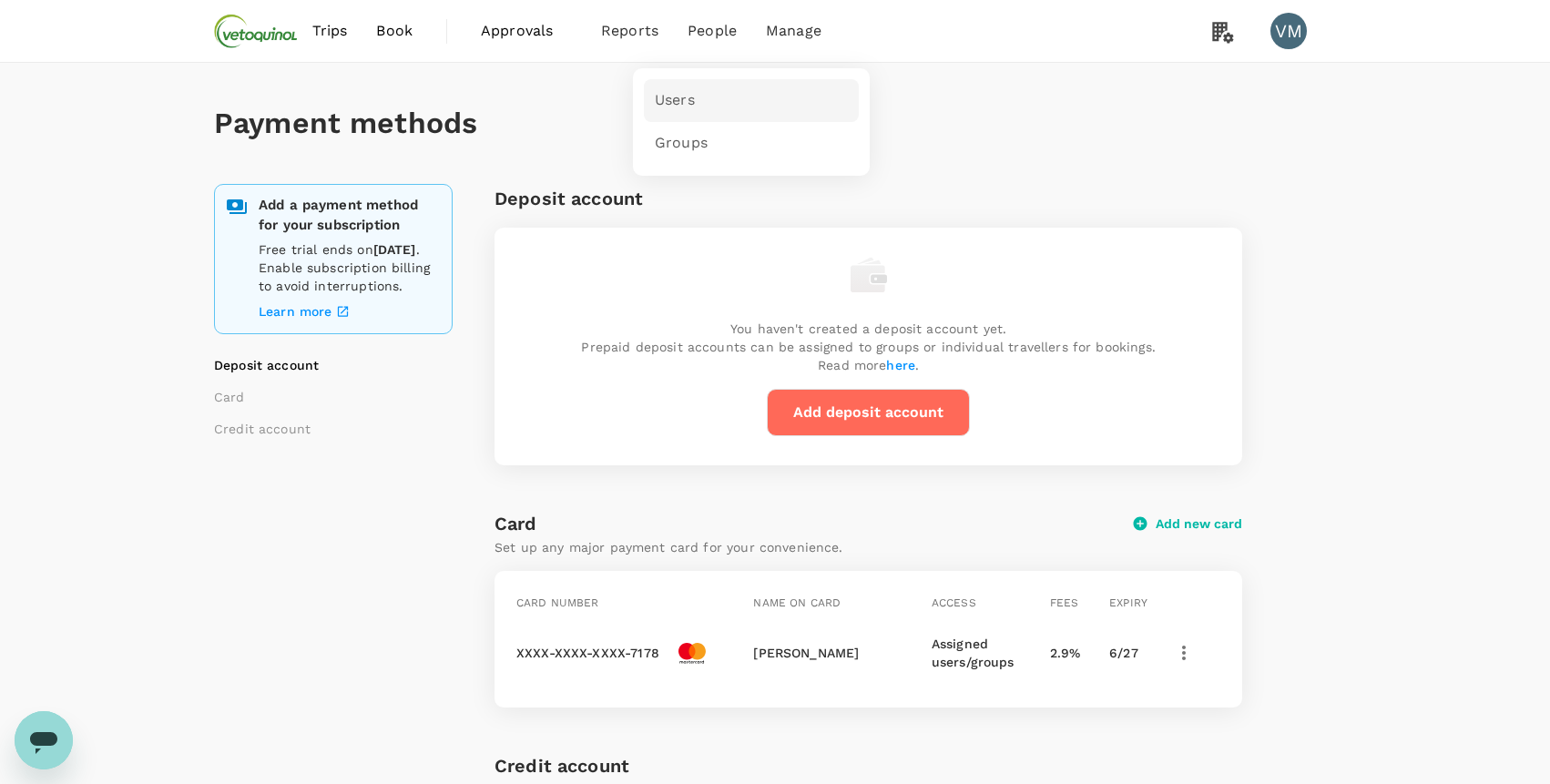 click on "Users" at bounding box center (751, 100) 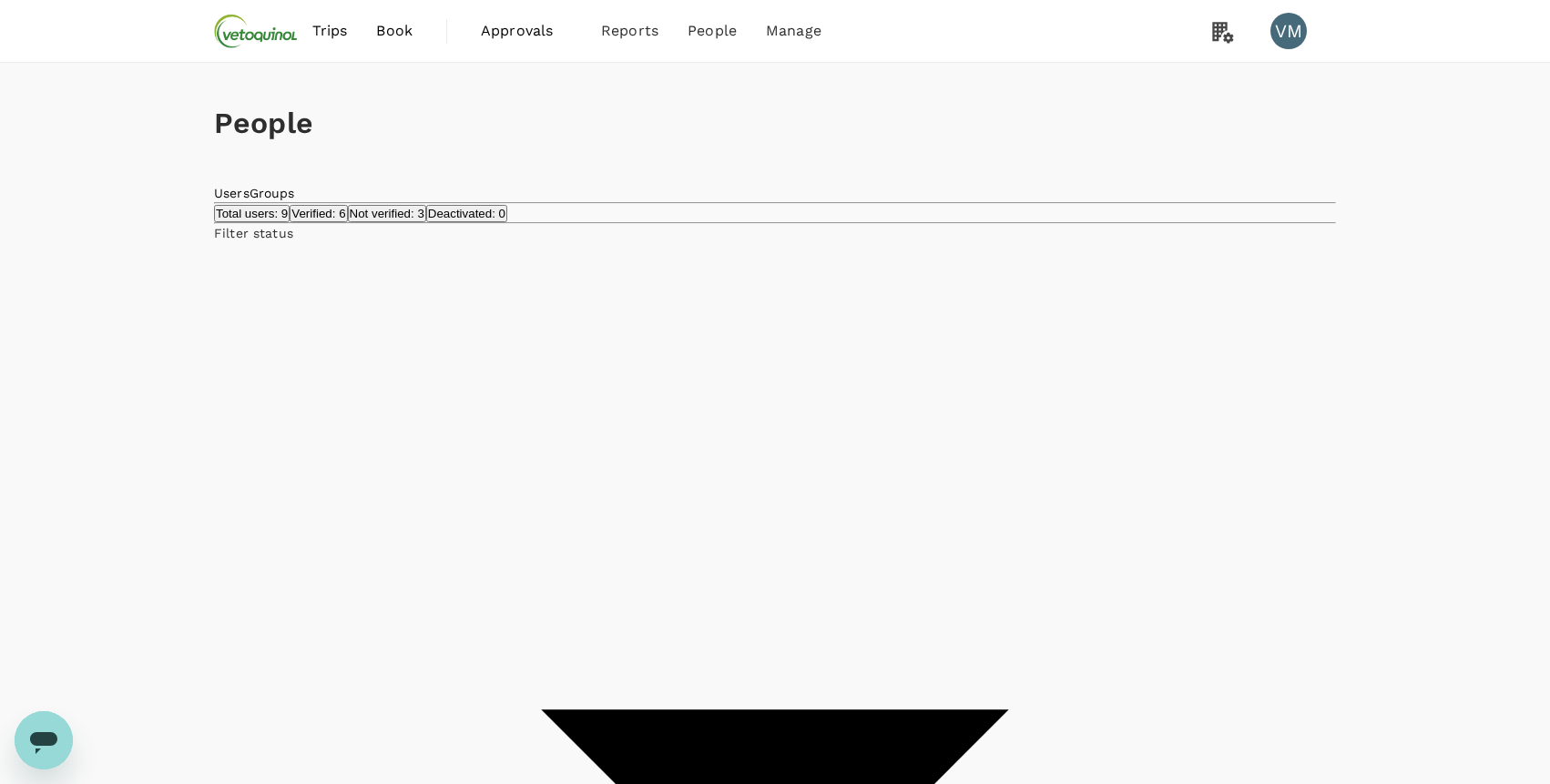 scroll, scrollTop: 248, scrollLeft: 0, axis: vertical 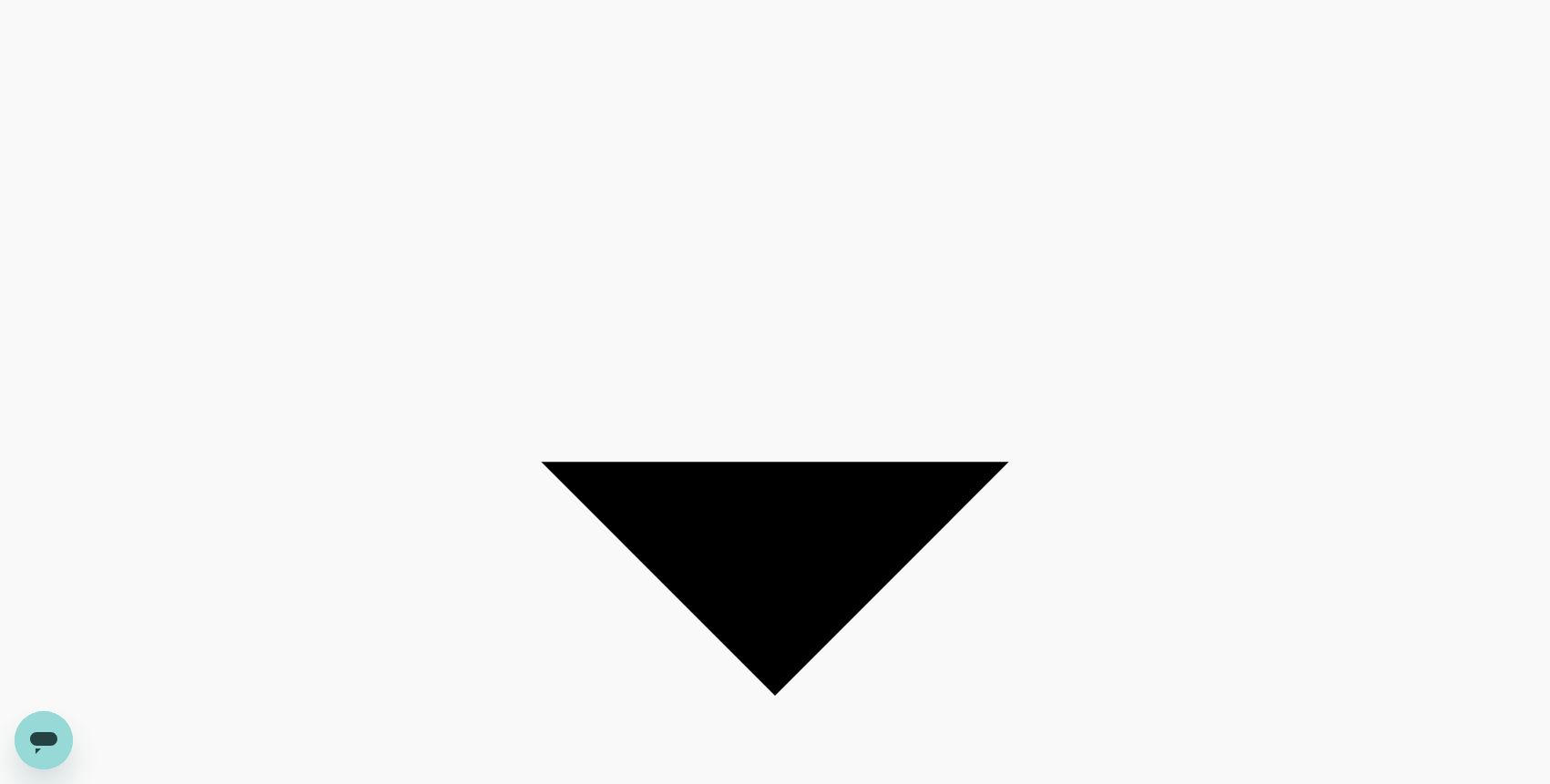 click 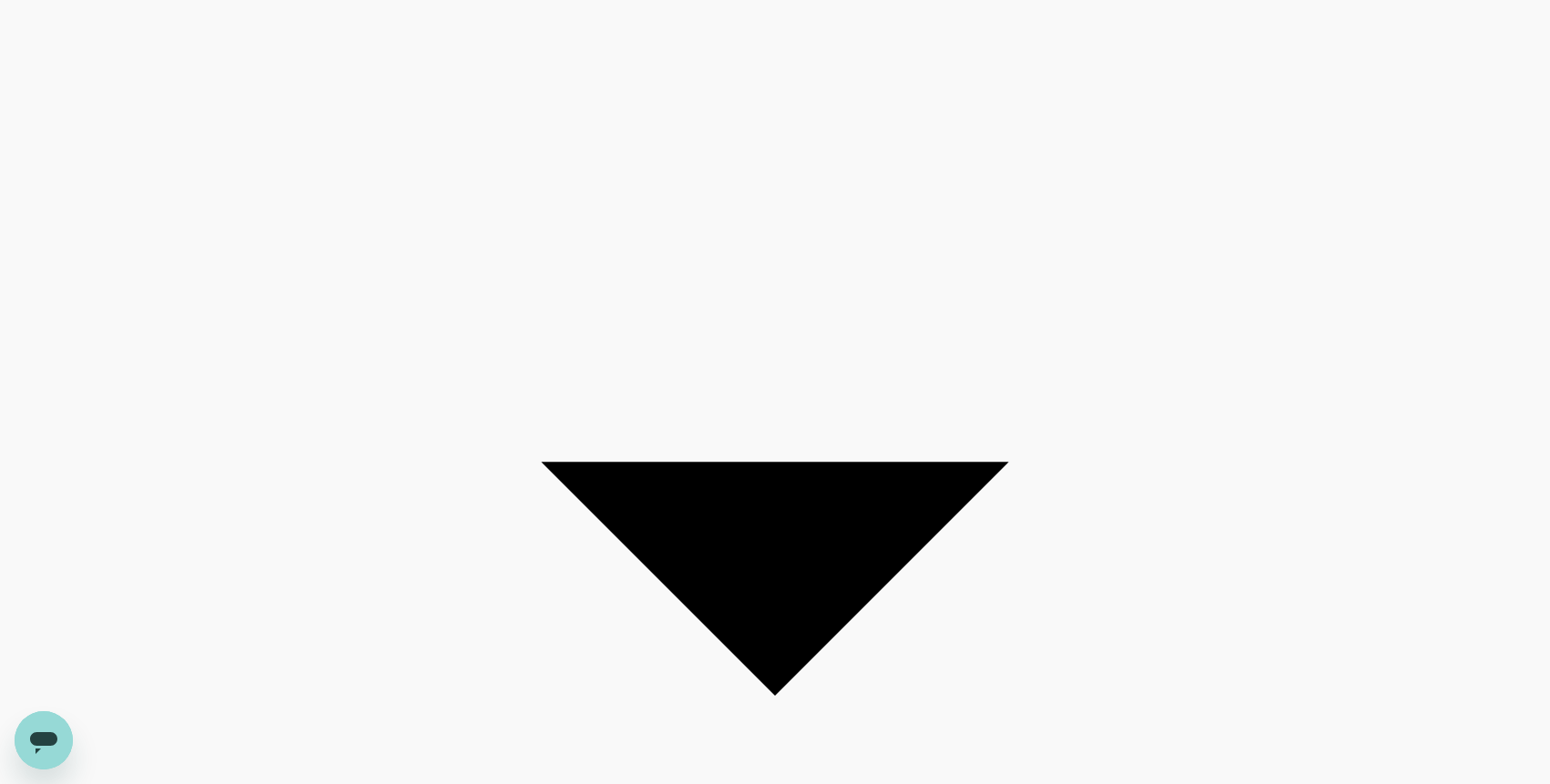 click at bounding box center [775, 2881] 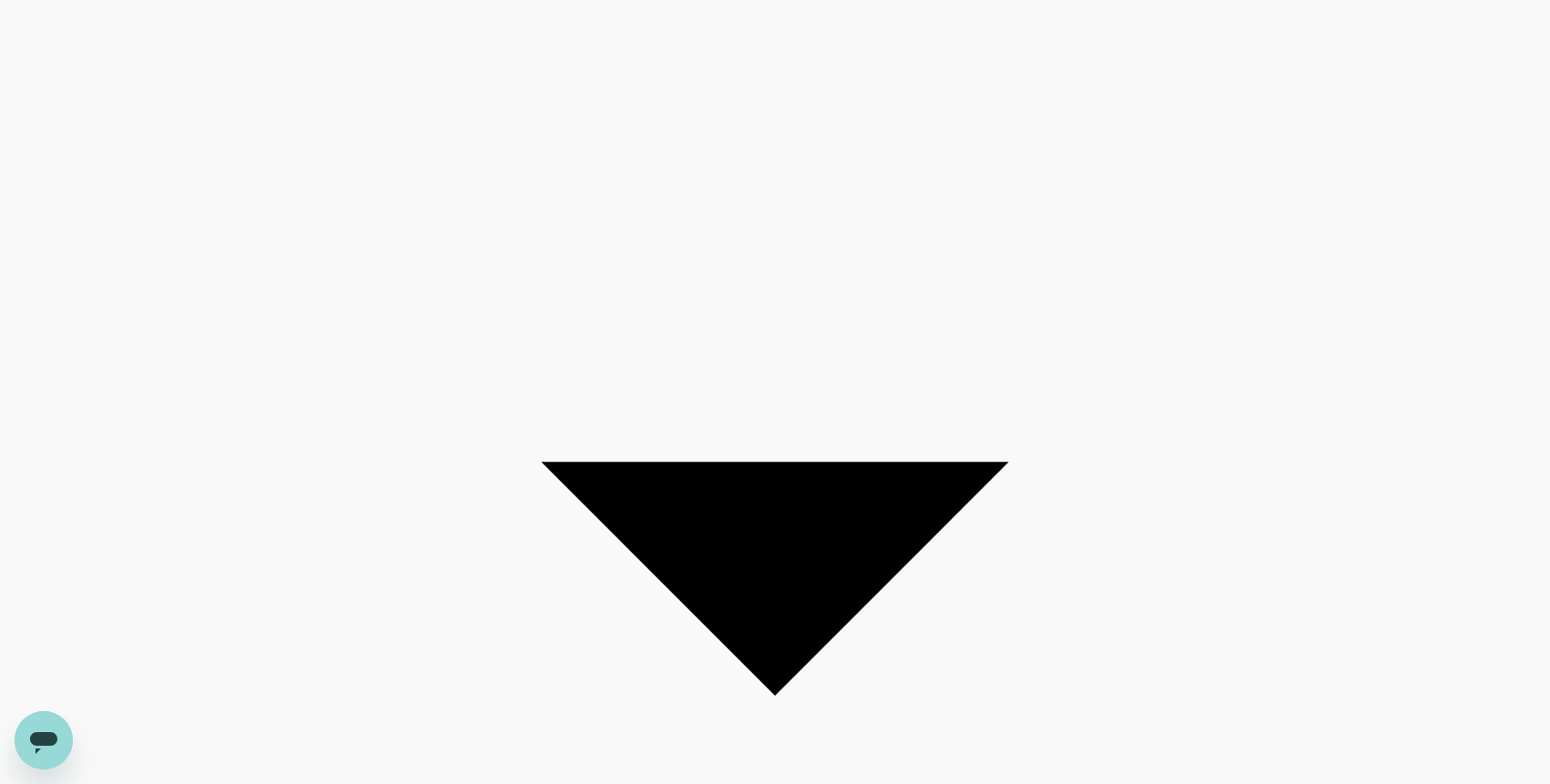 click 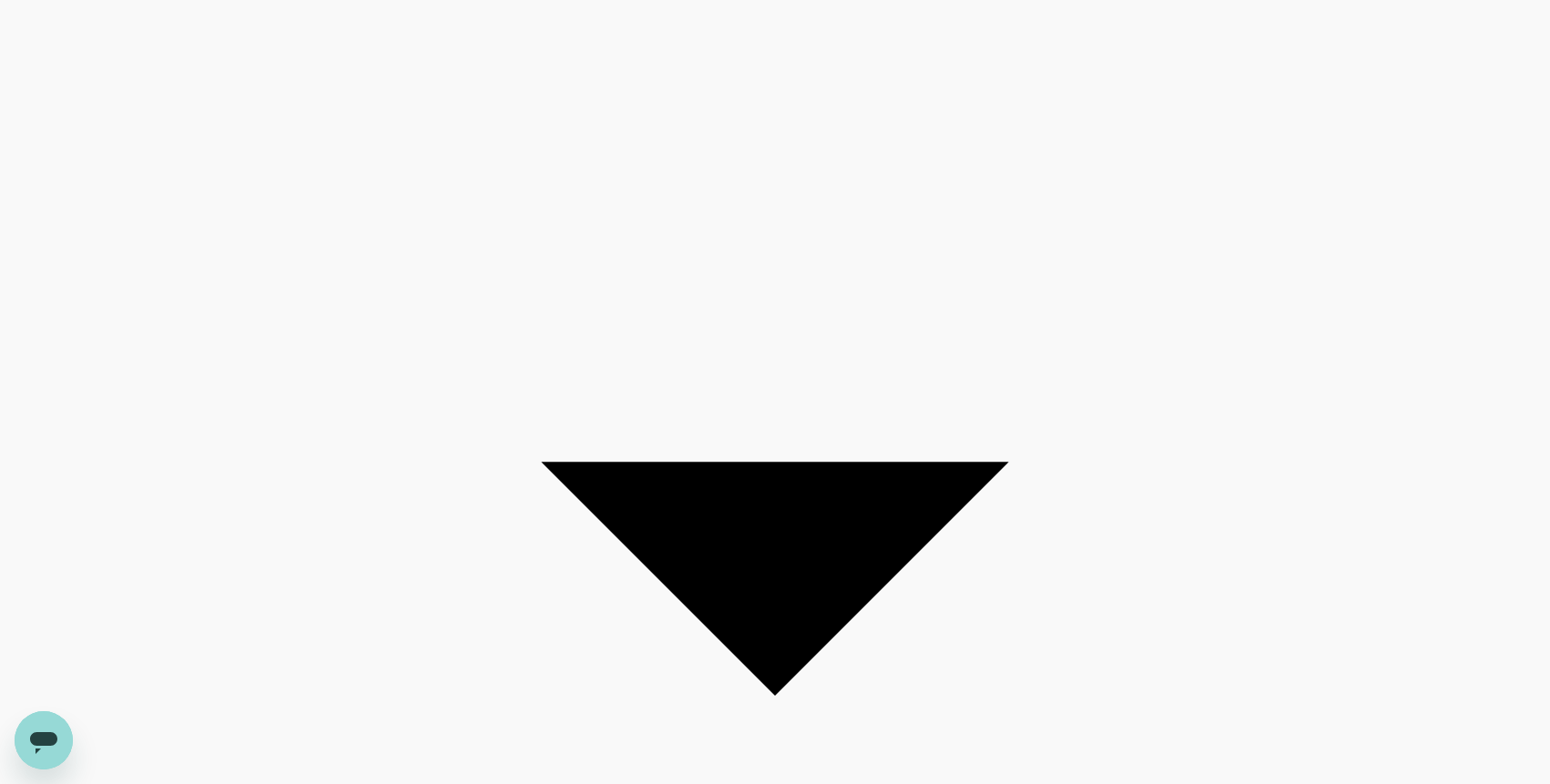 click at bounding box center (775, 2881) 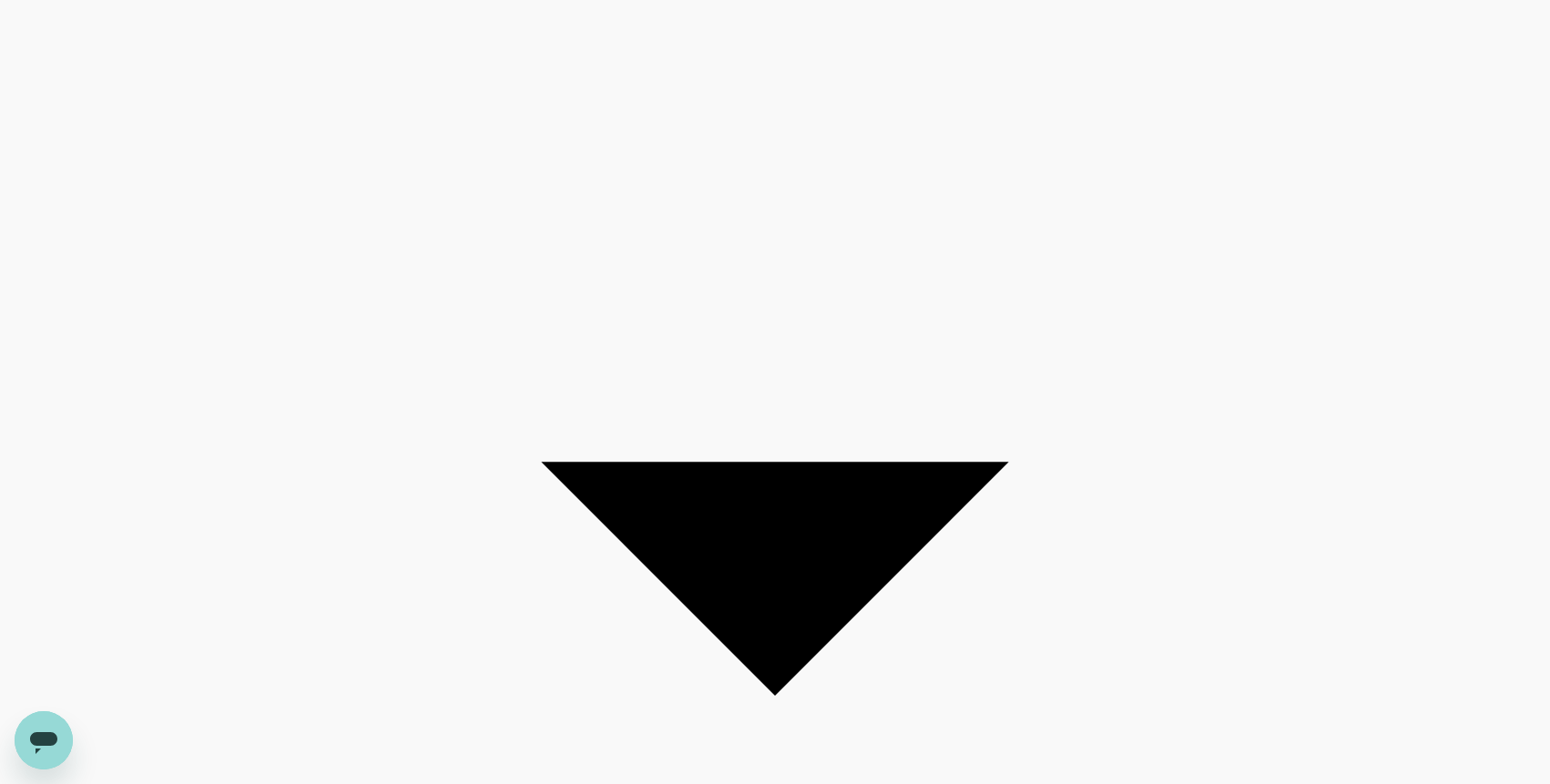 click 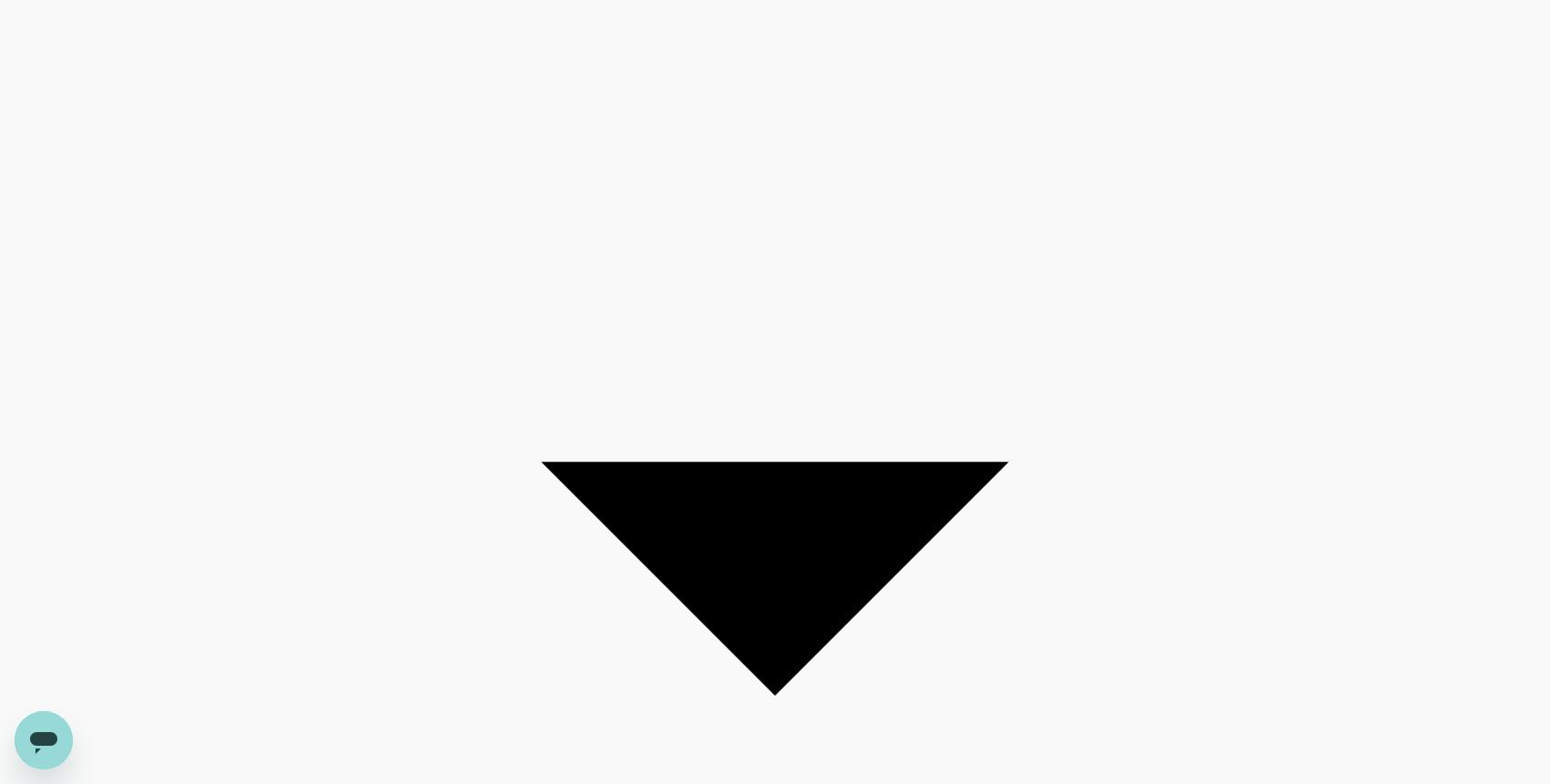 click at bounding box center (775, 2881) 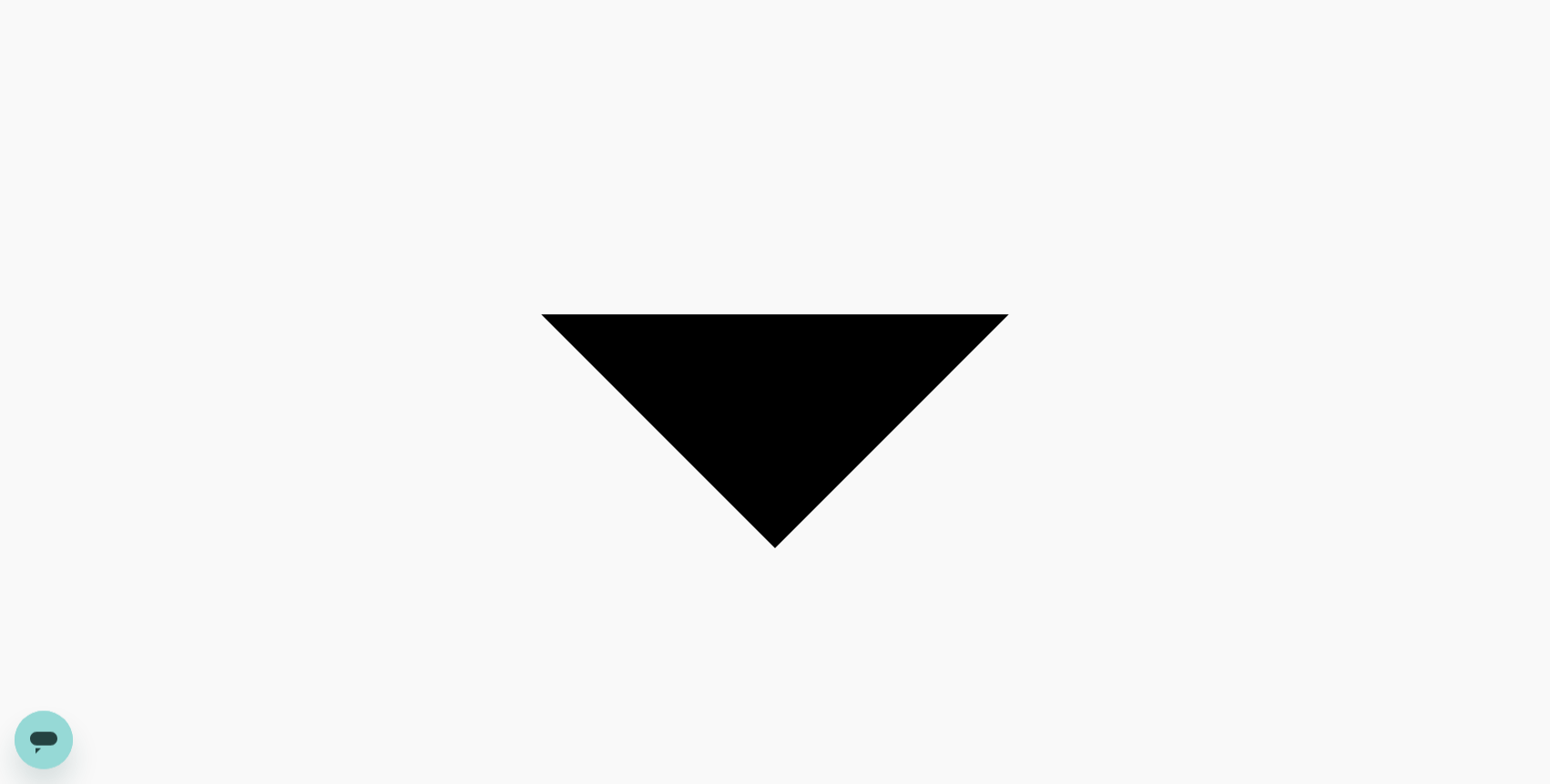 scroll, scrollTop: 421, scrollLeft: 0, axis: vertical 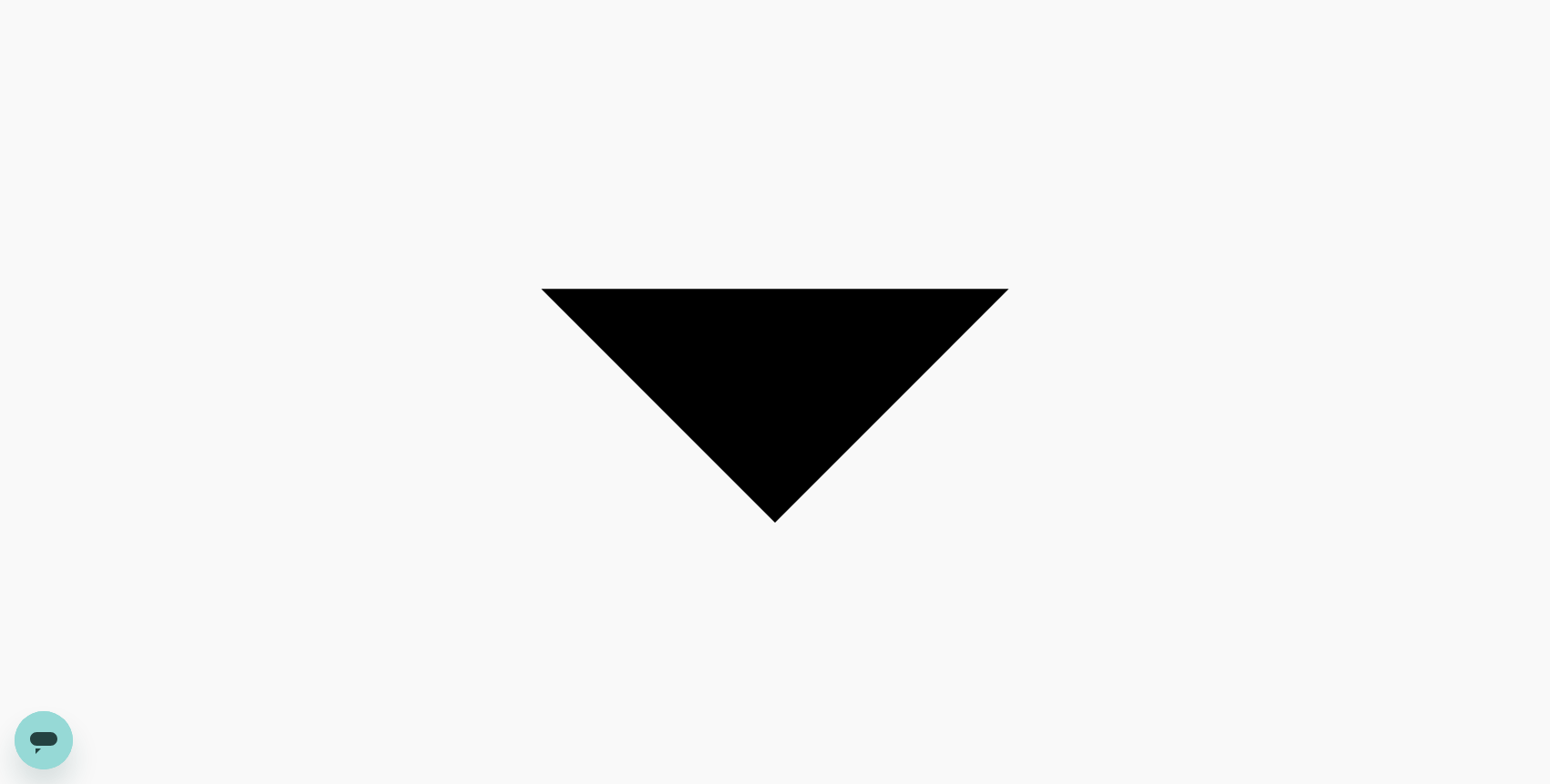 click 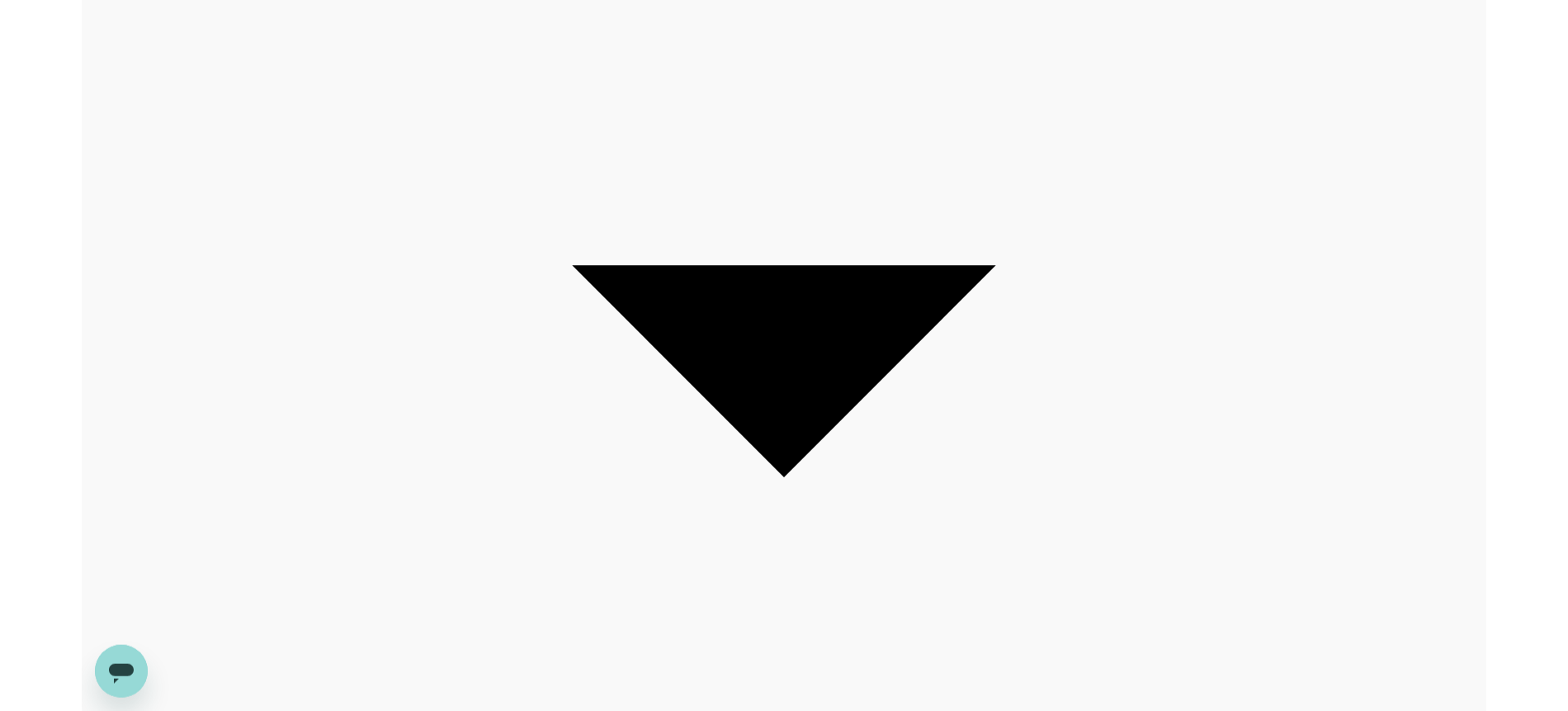 scroll, scrollTop: 382, scrollLeft: 0, axis: vertical 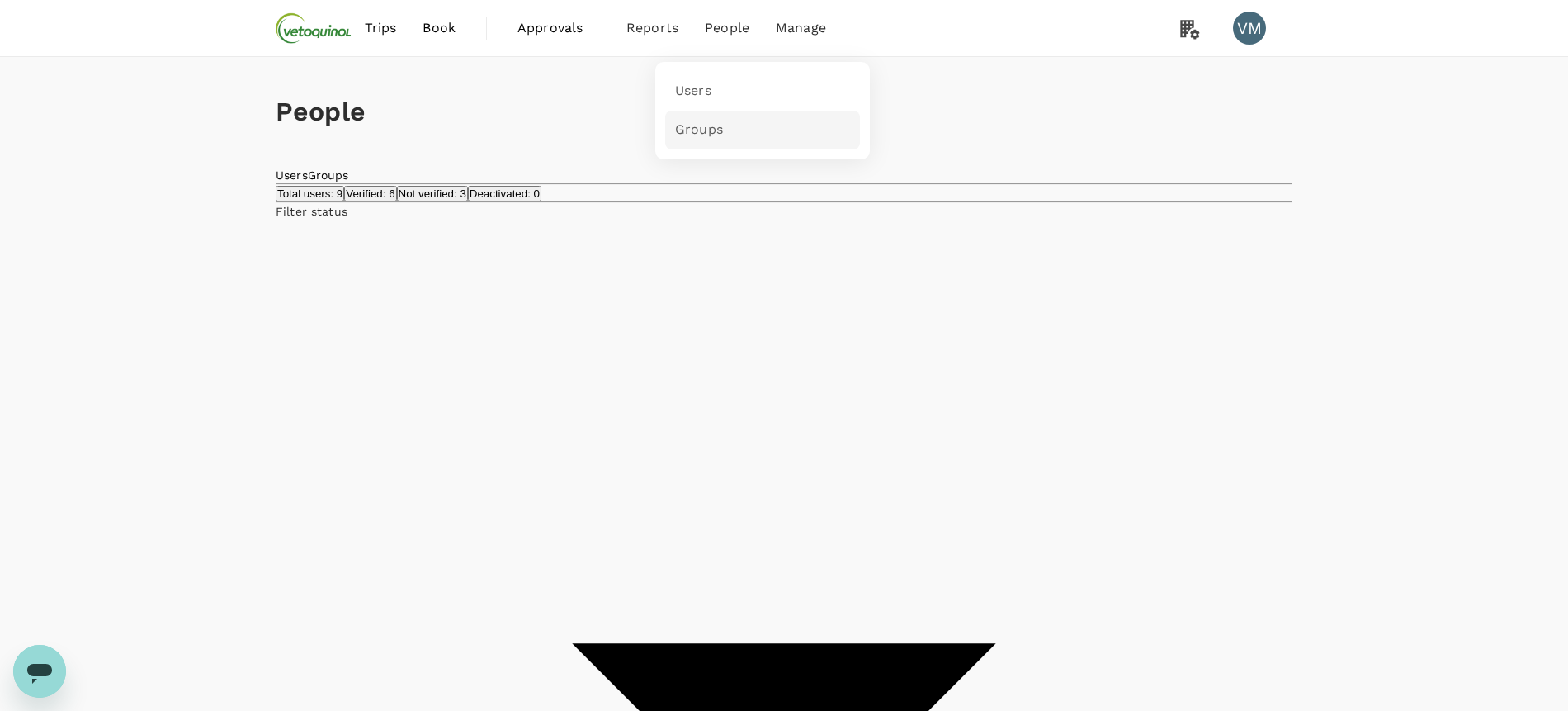 click on "Groups" at bounding box center [699, 130] 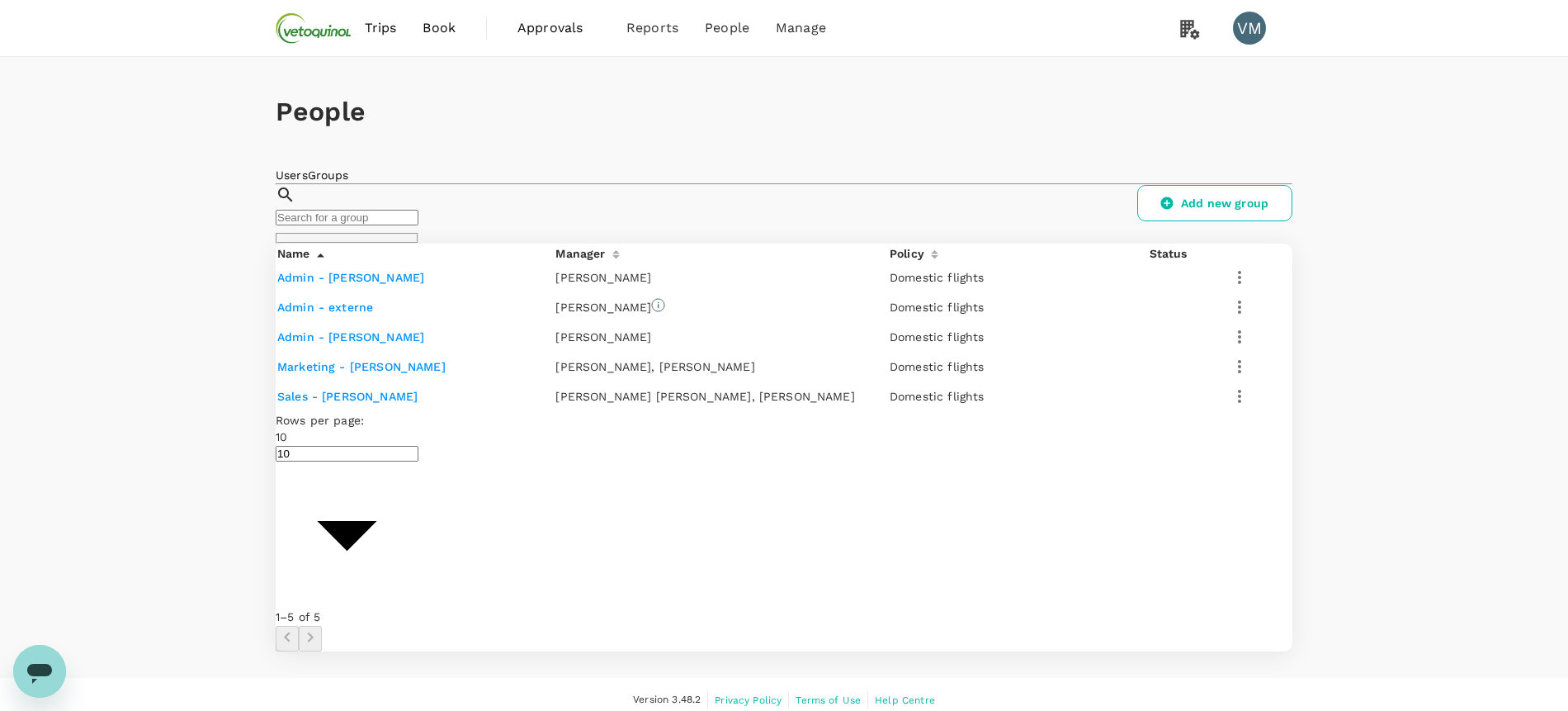 scroll, scrollTop: 112, scrollLeft: 0, axis: vertical 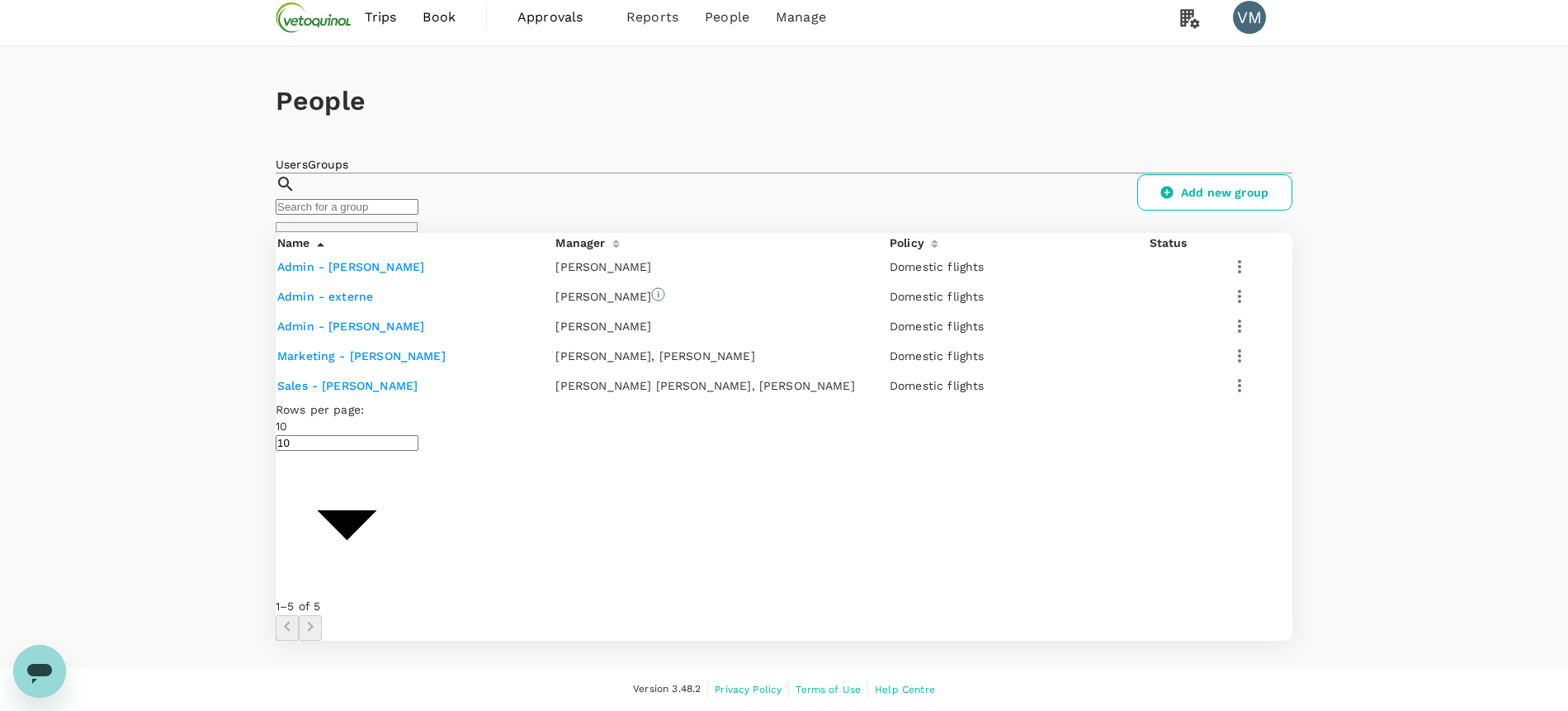 click 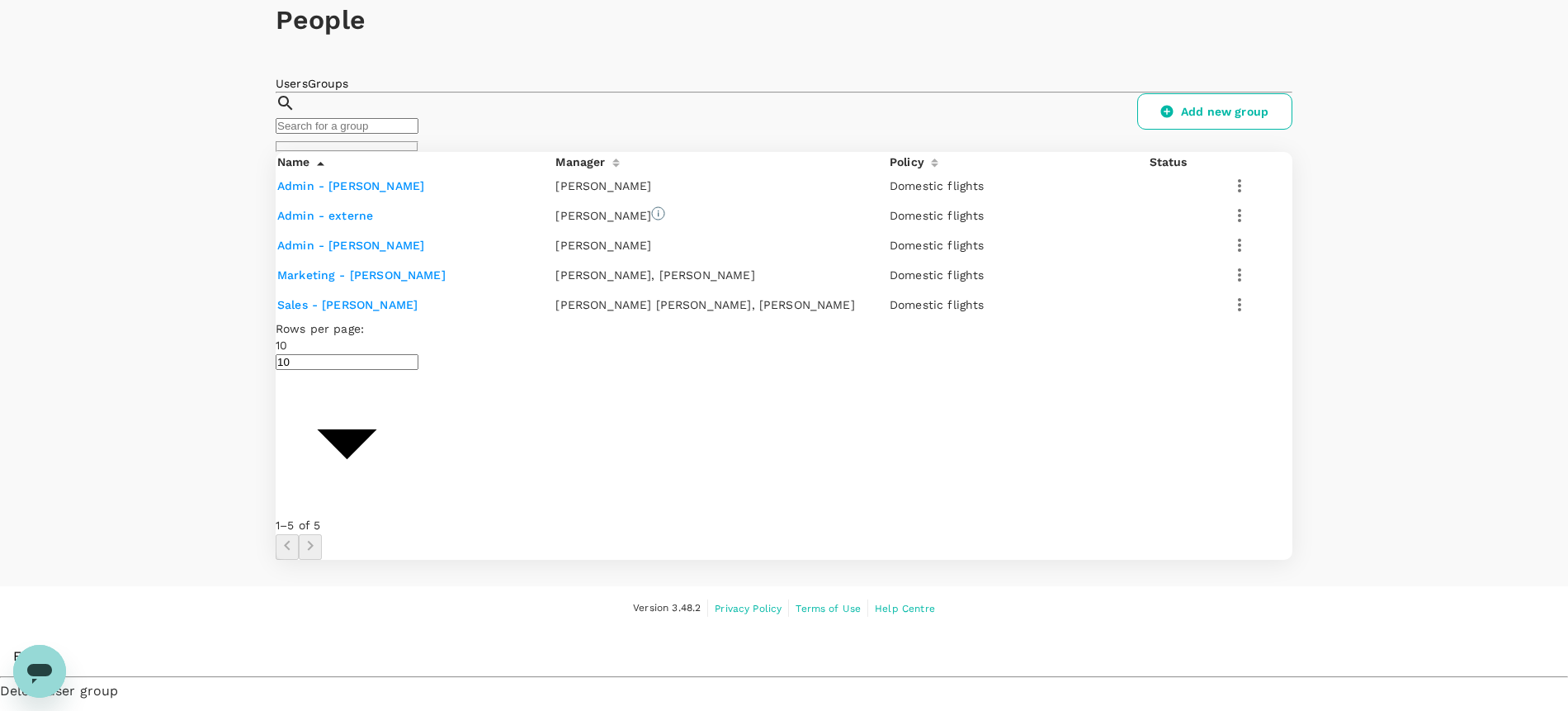 click on "Edit" at bounding box center (784, 656) 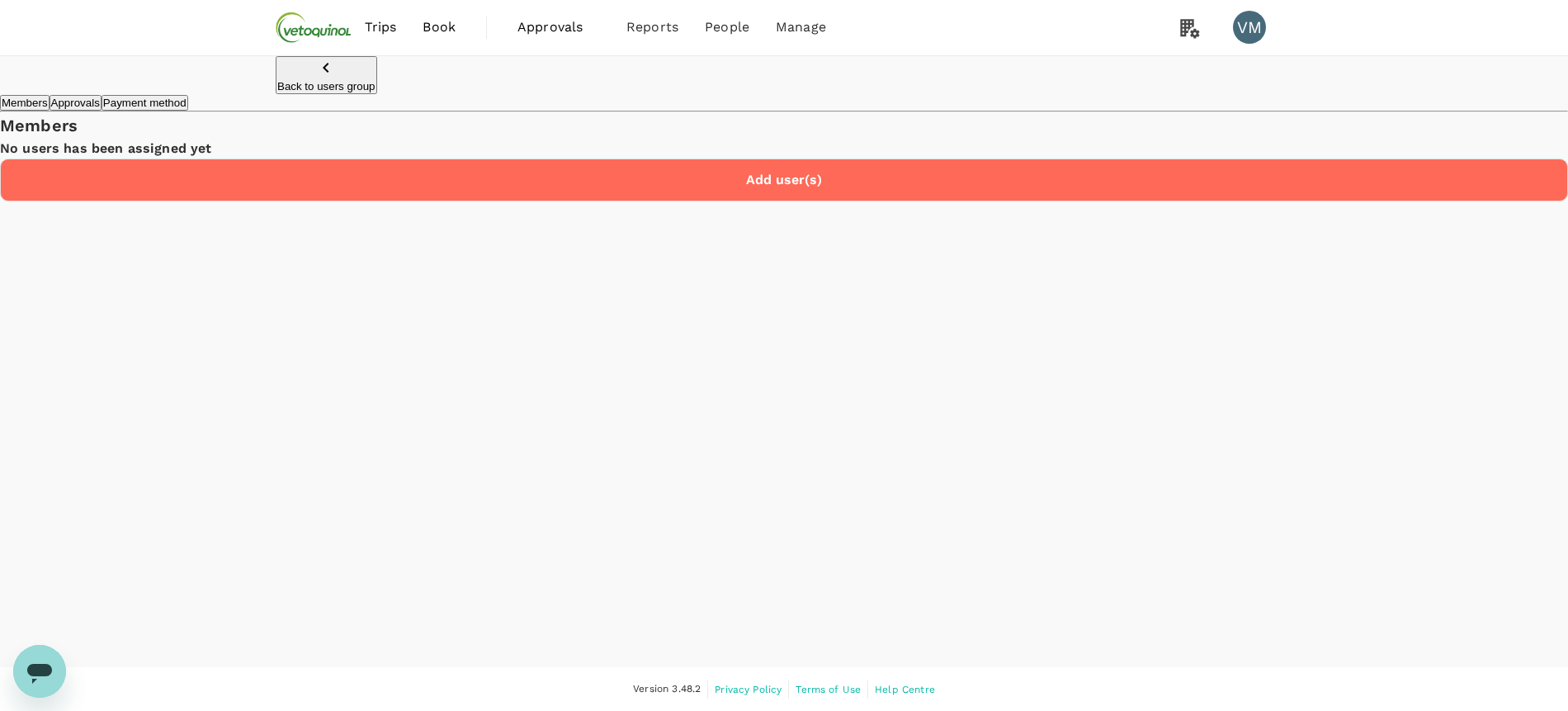 scroll, scrollTop: 0, scrollLeft: 0, axis: both 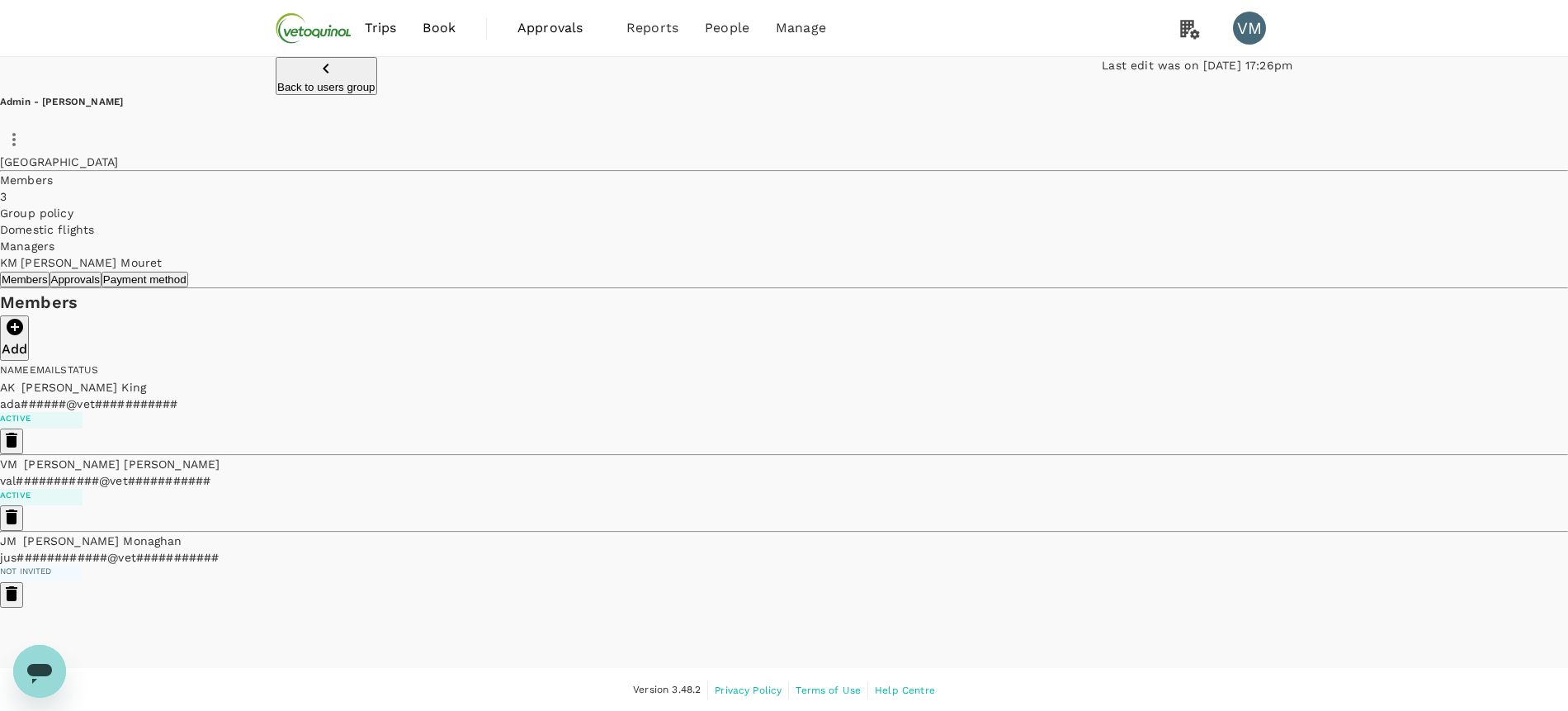 click 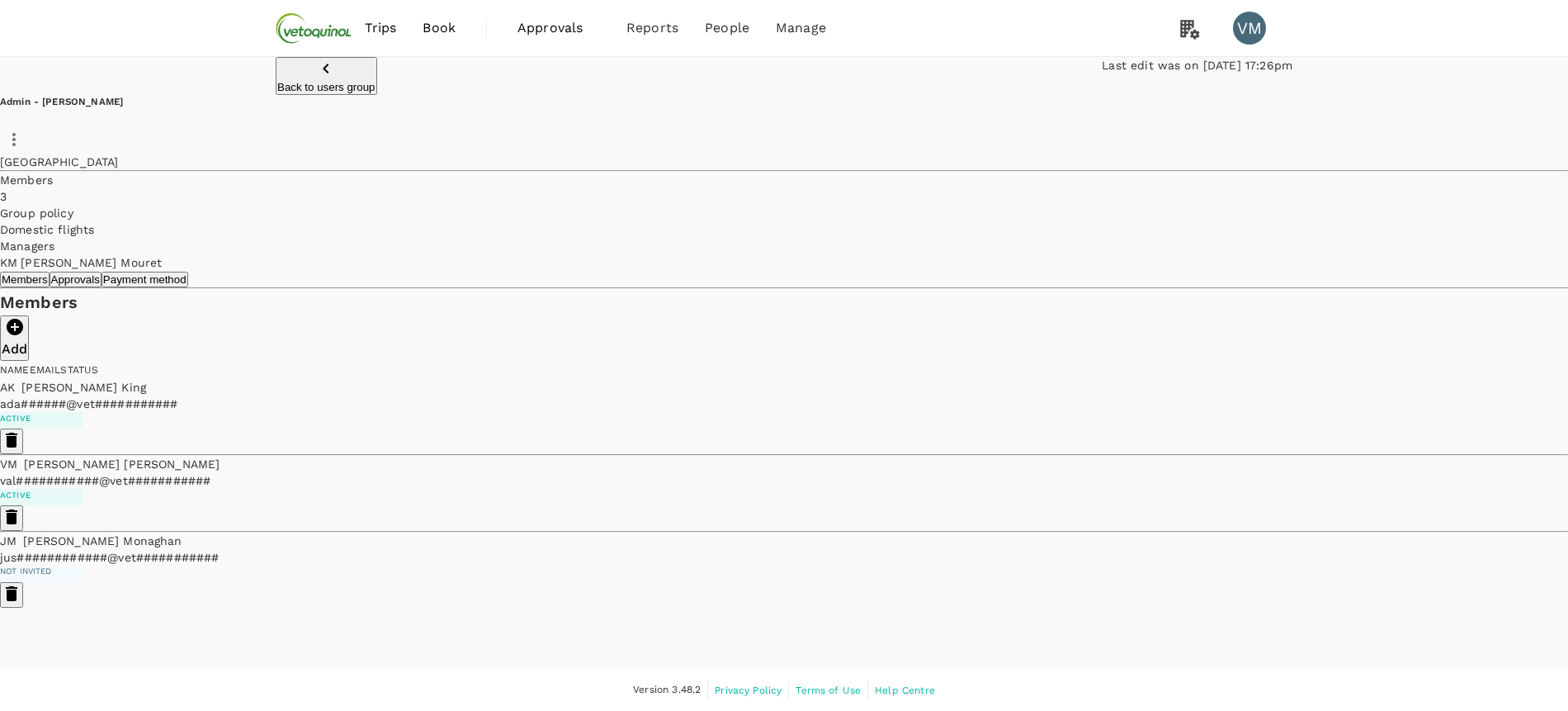 click on "KM Kim Mouret" at bounding box center (314, 1623) 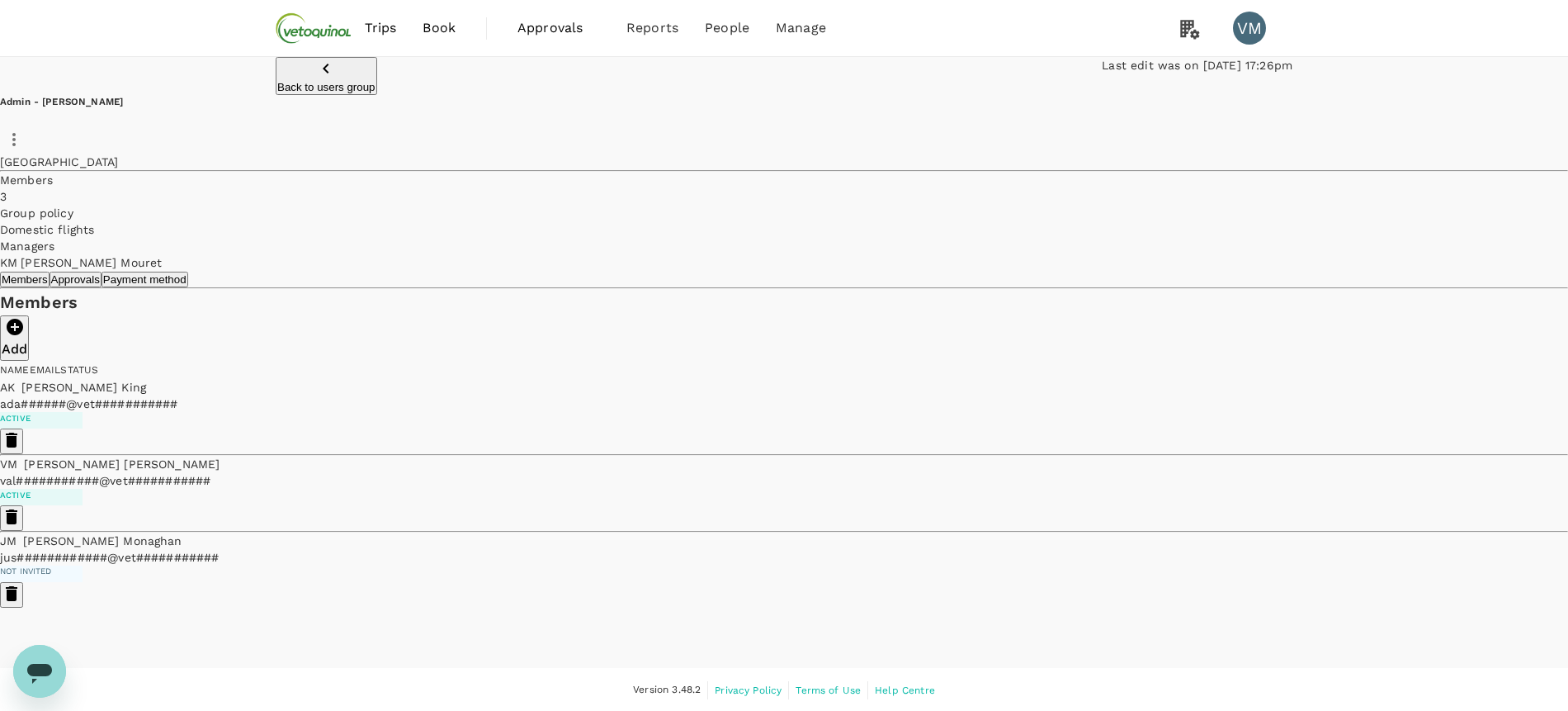 click 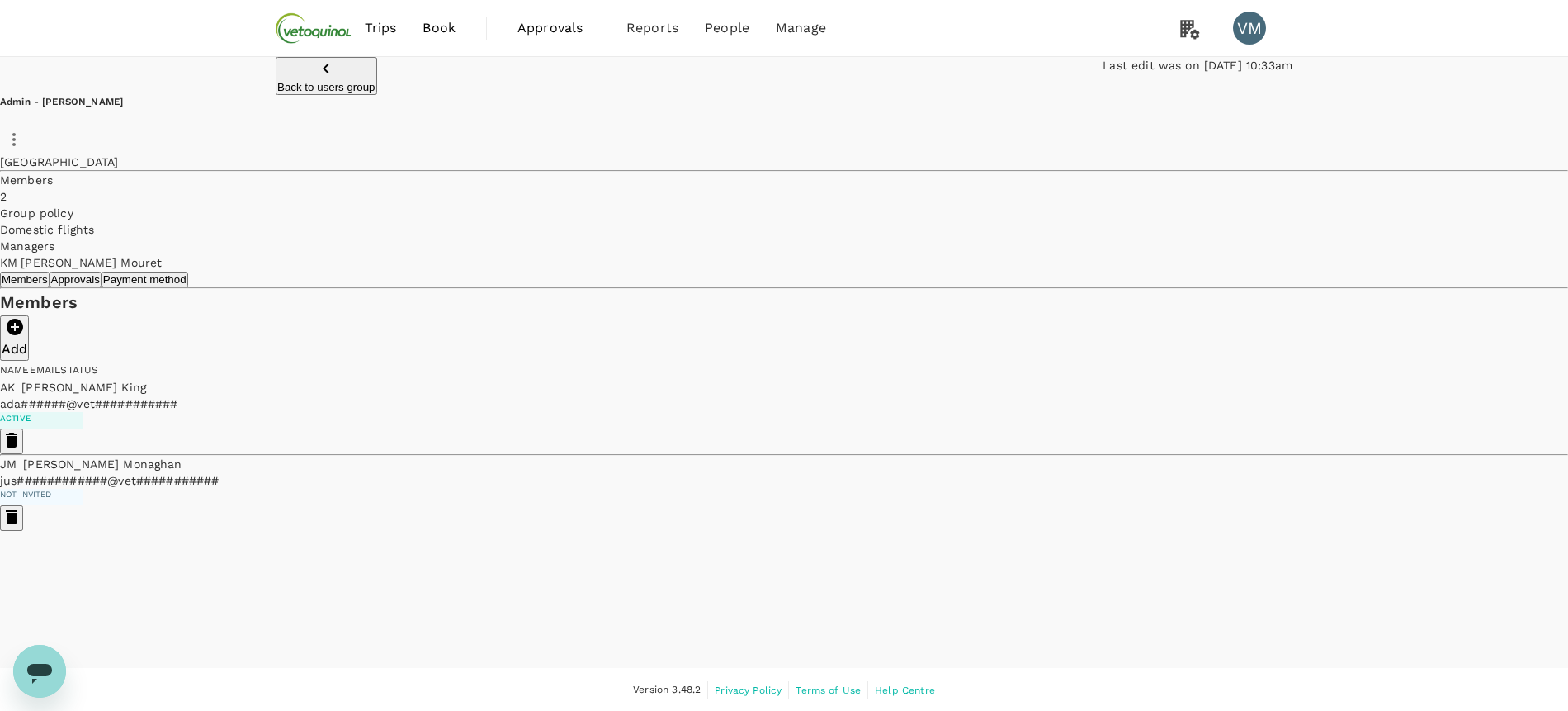 click on "Add" at bounding box center [14, 349] 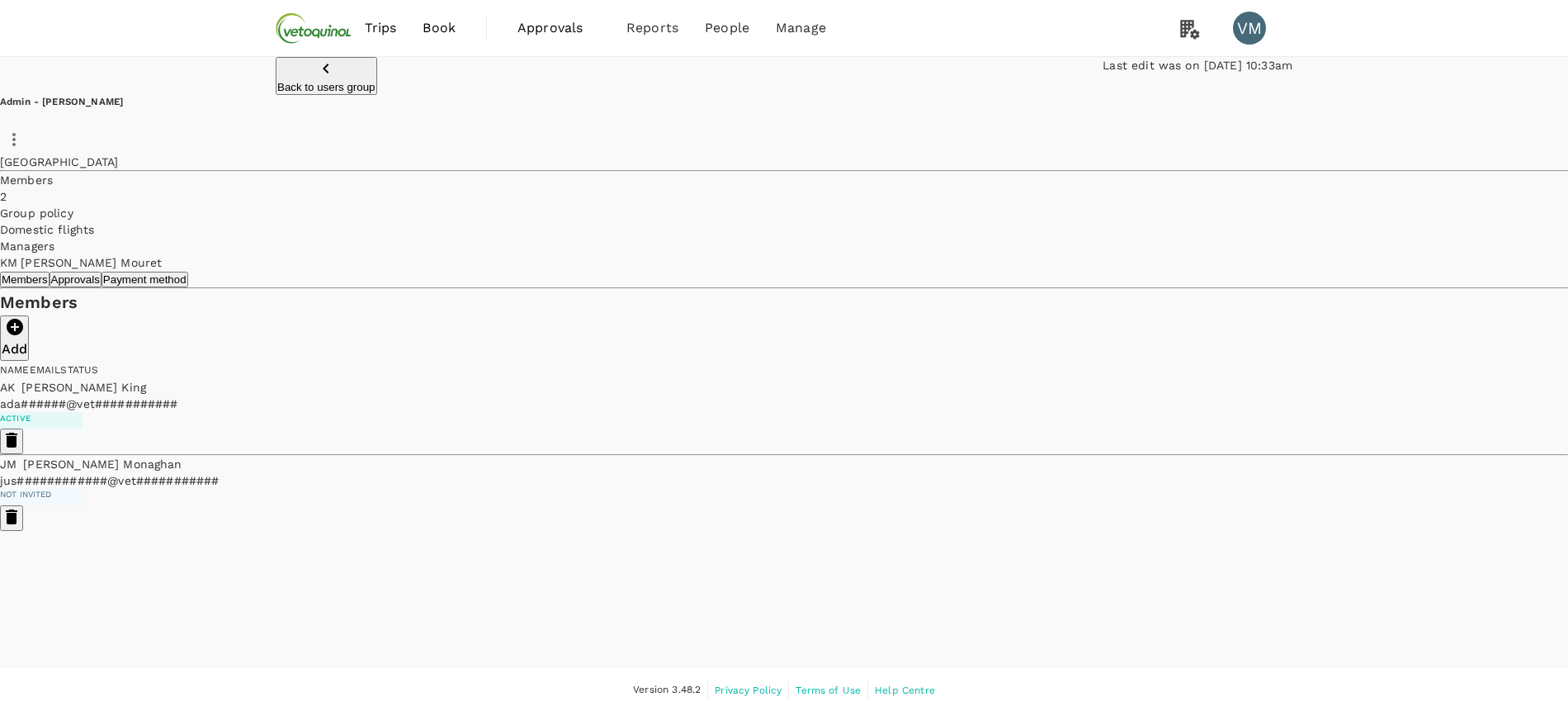 click on "KM Kim Mouret" at bounding box center (314, 1623) 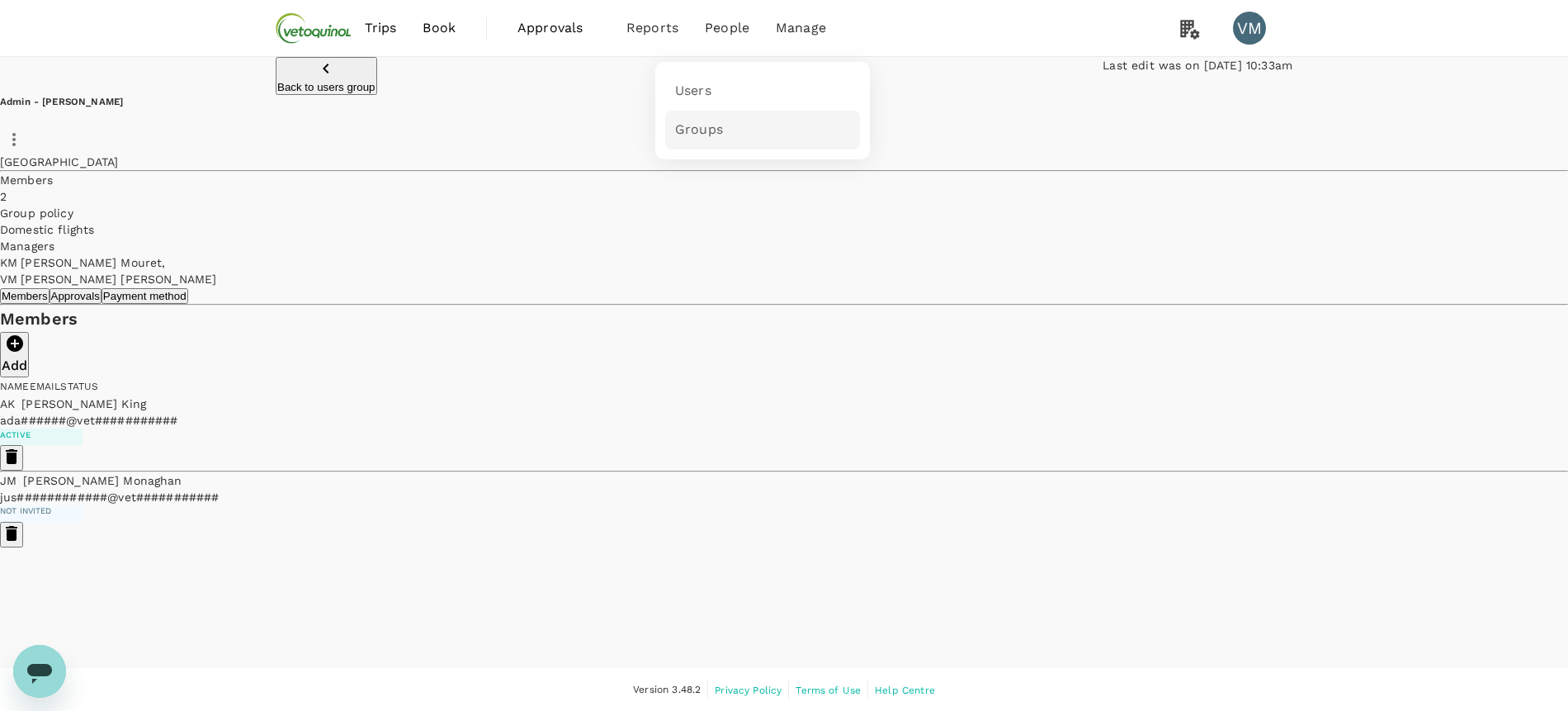 click on "Groups" at bounding box center [699, 130] 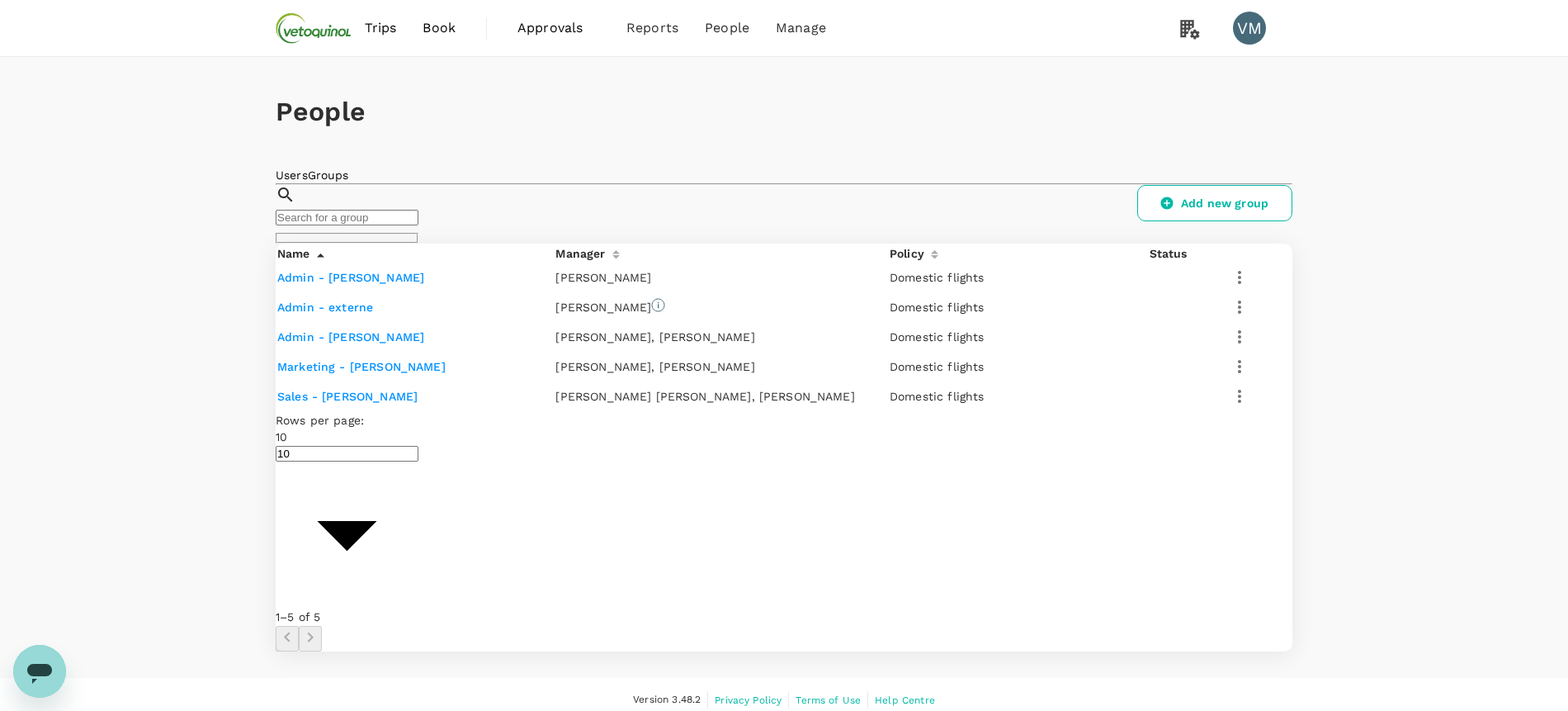 click on "Users" at bounding box center [291, 175] 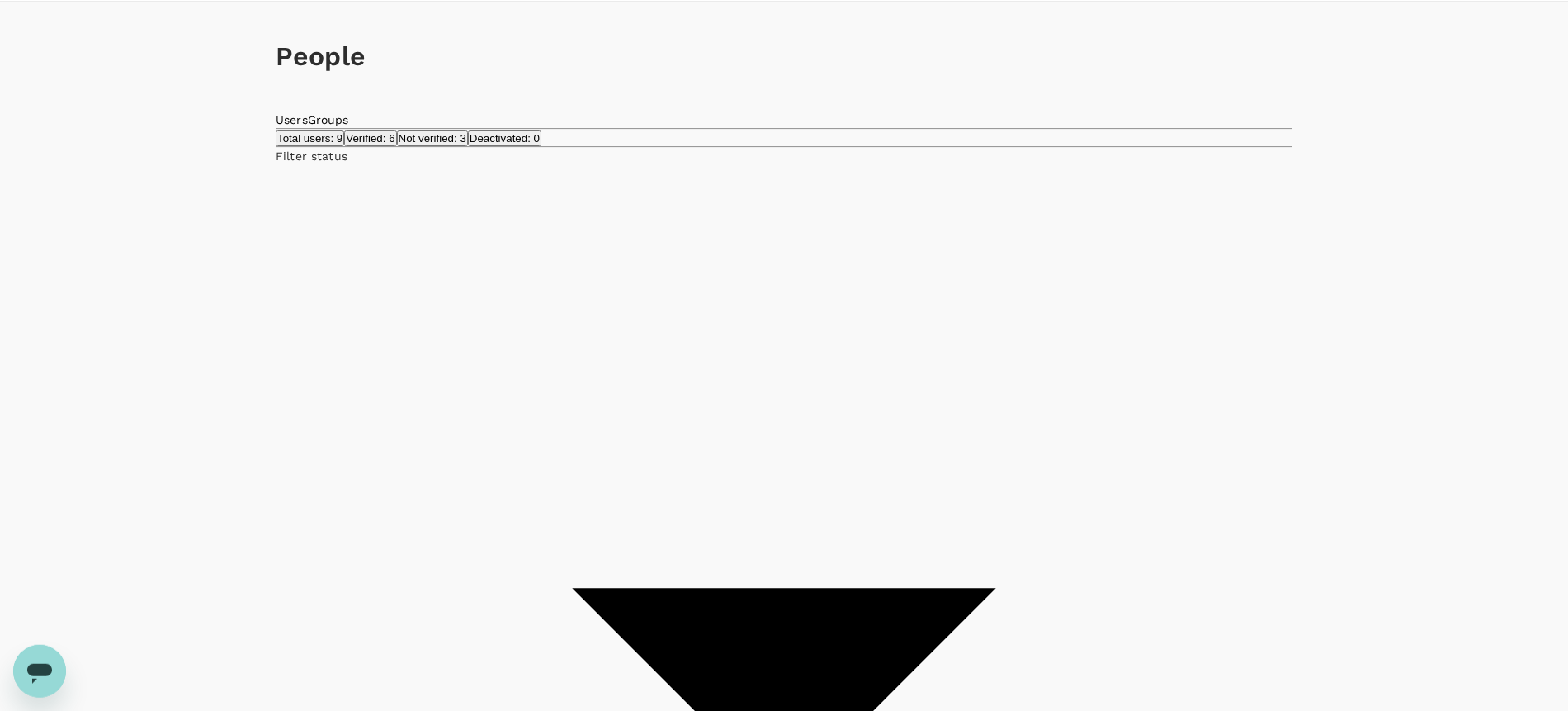 scroll, scrollTop: 0, scrollLeft: 0, axis: both 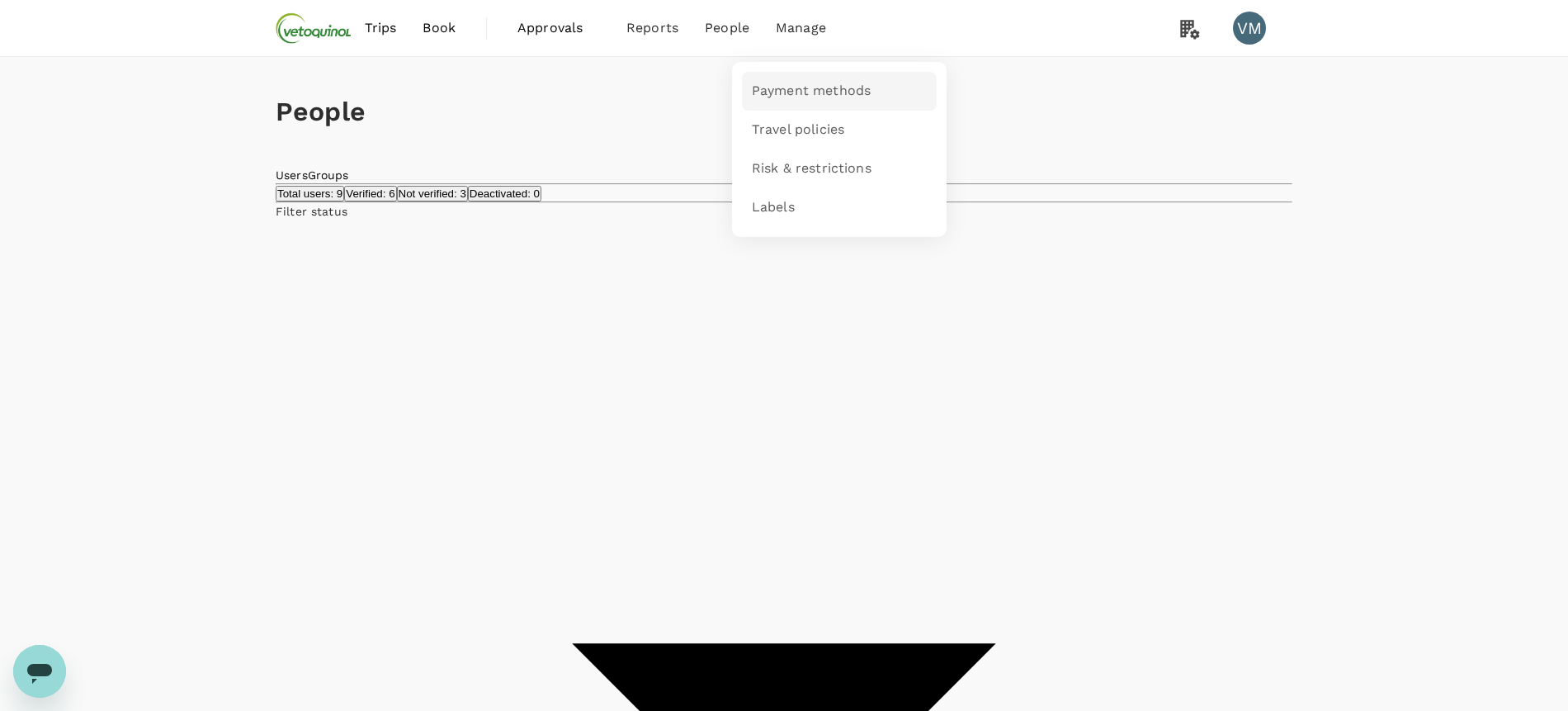 click on "Payment methods" at bounding box center [811, 91] 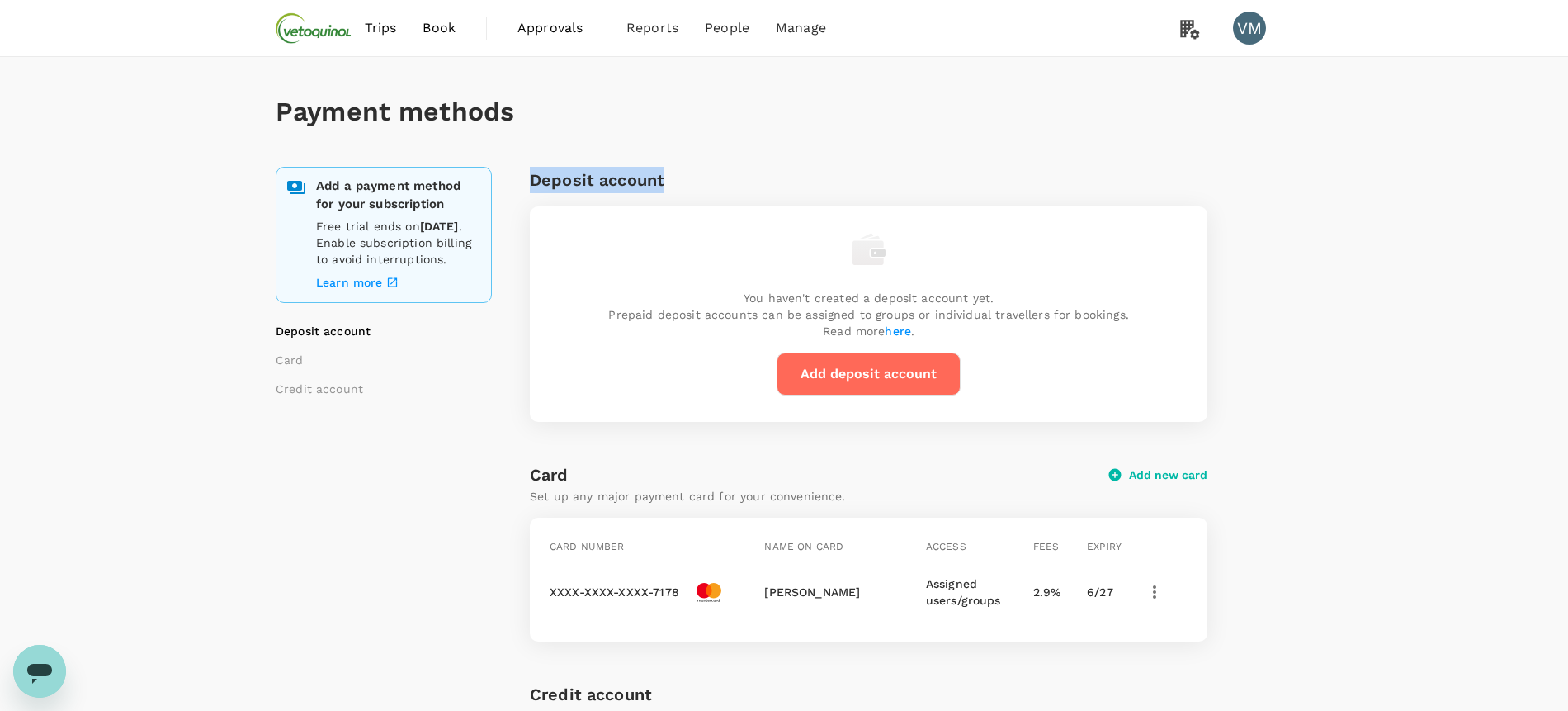 drag, startPoint x: 532, startPoint y: 183, endPoint x: 682, endPoint y: 187, distance: 150.05332 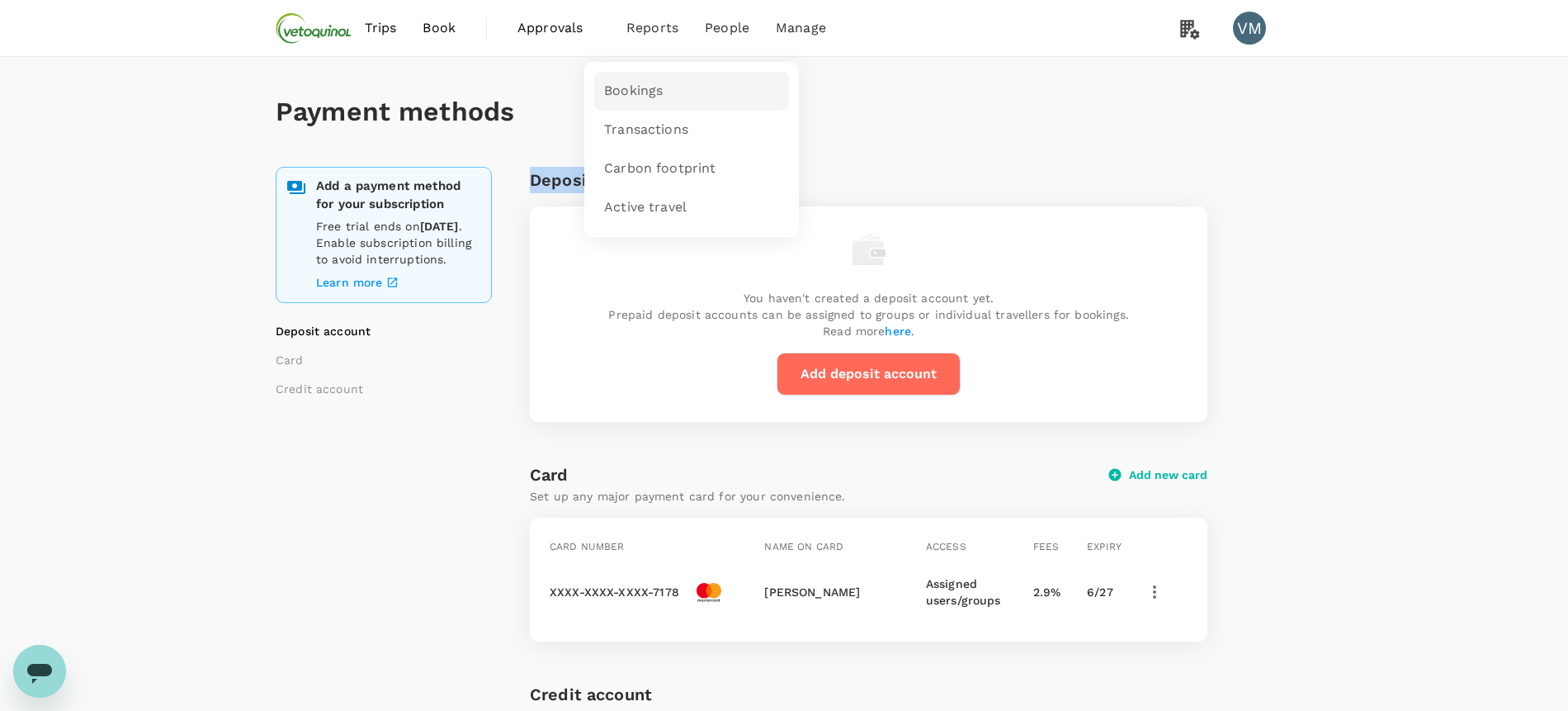 click on "Bookings" at bounding box center (633, 91) 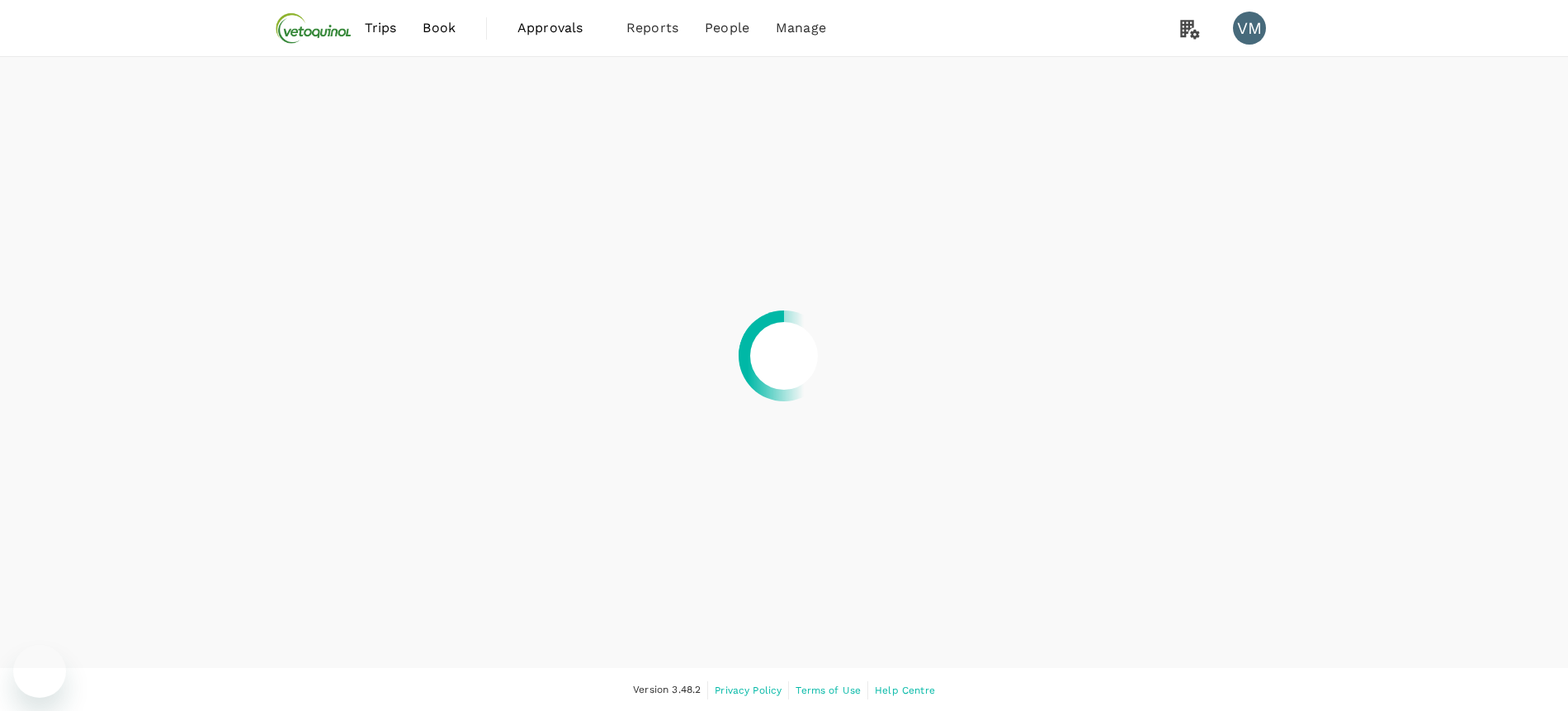scroll, scrollTop: 0, scrollLeft: 0, axis: both 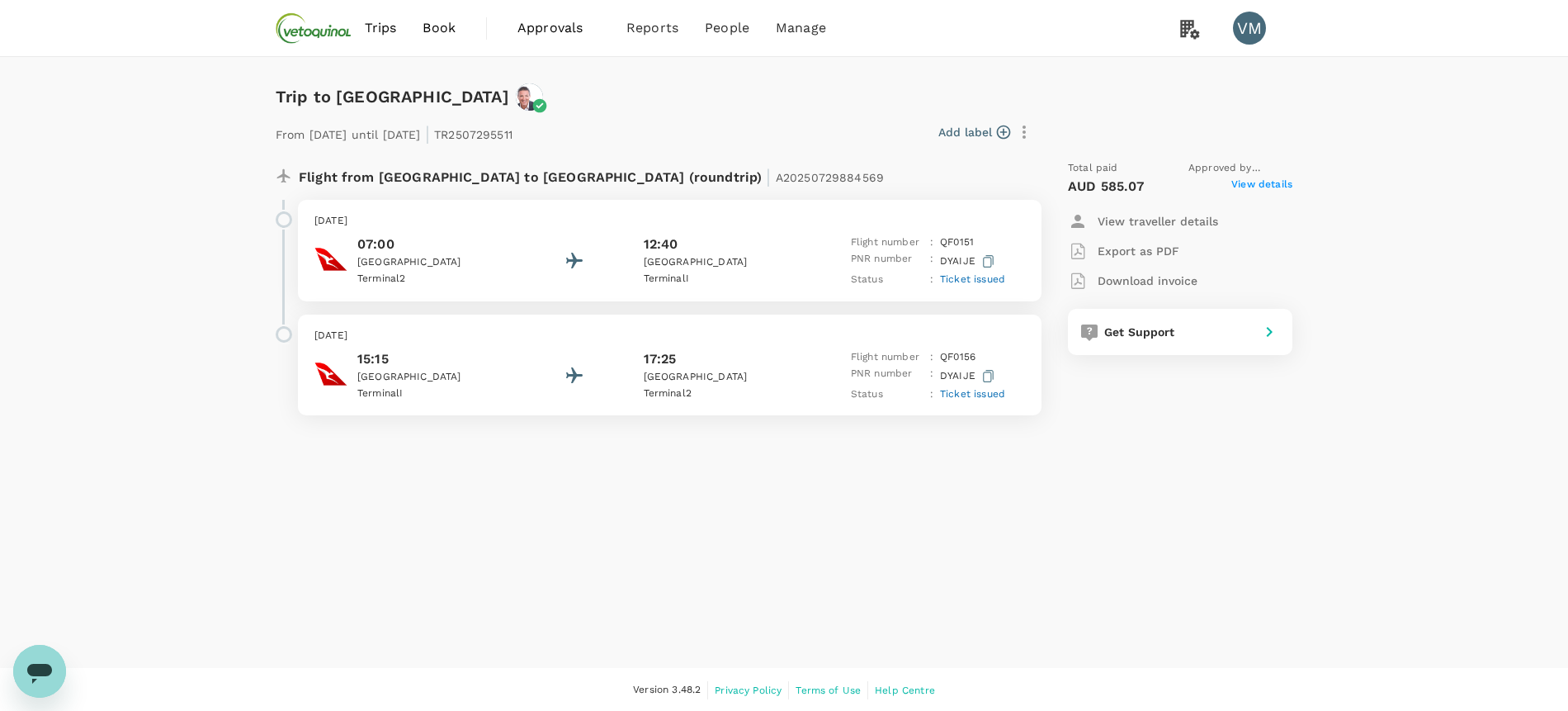 click on "Export as PDF" at bounding box center (1138, 251) 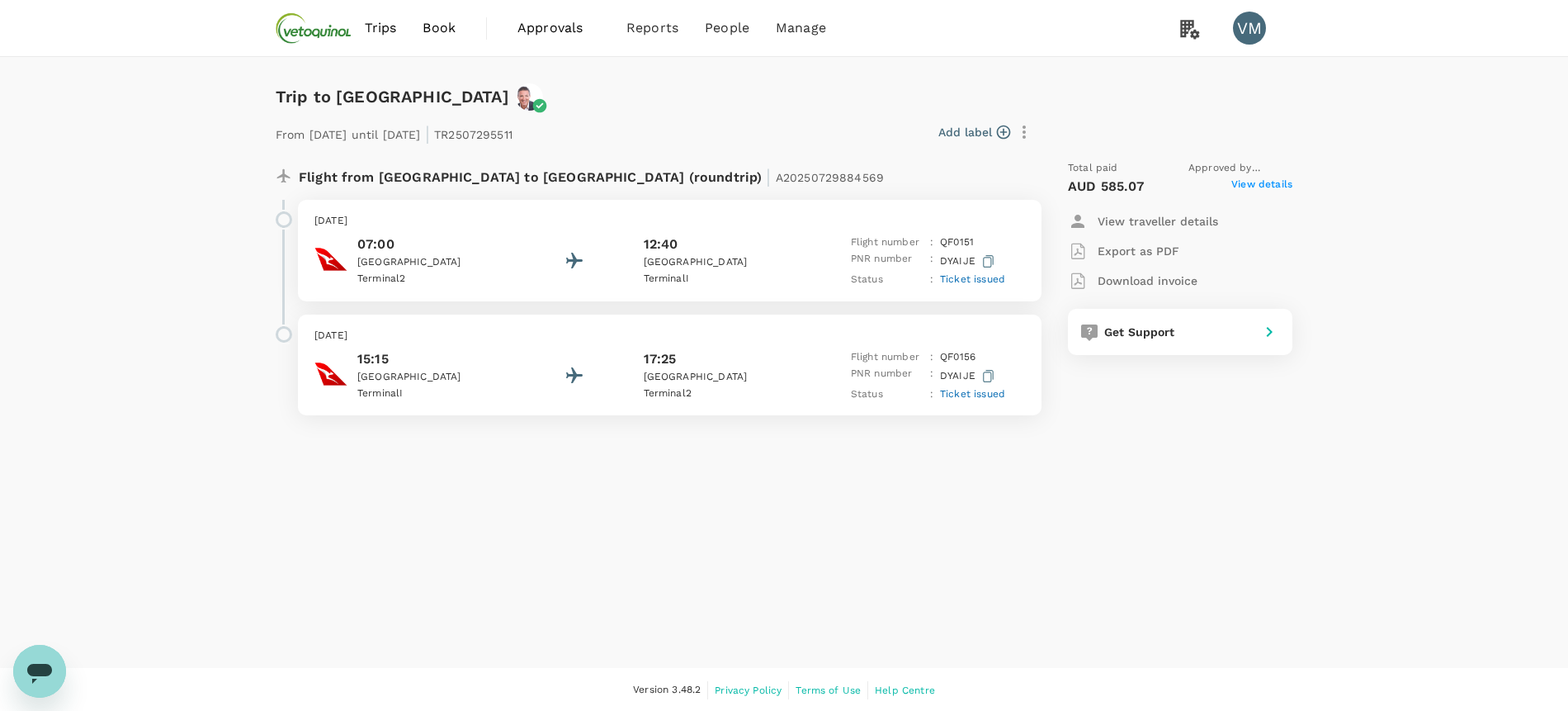 click on "Trips" at bounding box center [380, 28] 